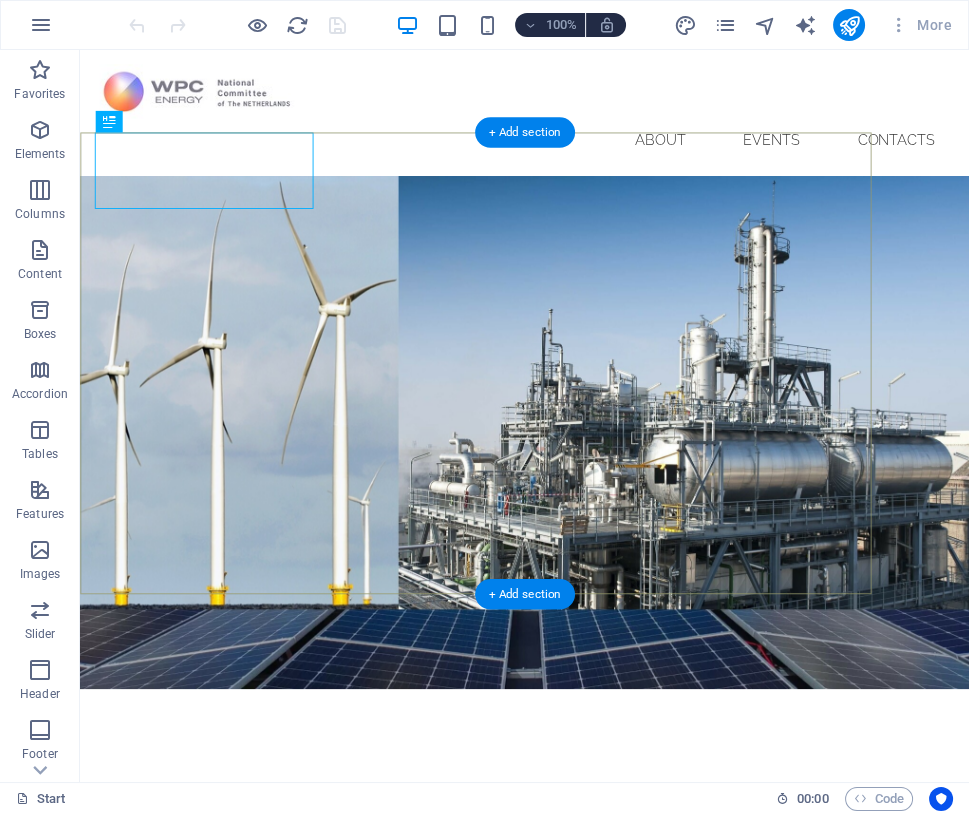scroll, scrollTop: 0, scrollLeft: 0, axis: both 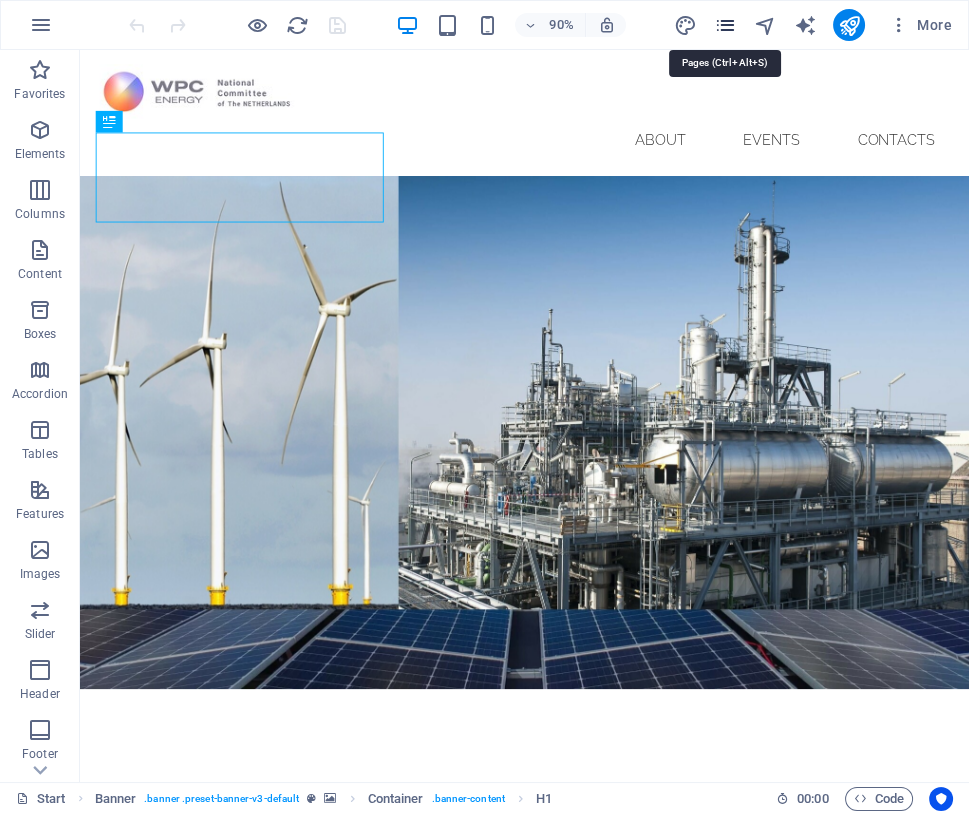 click at bounding box center (724, 25) 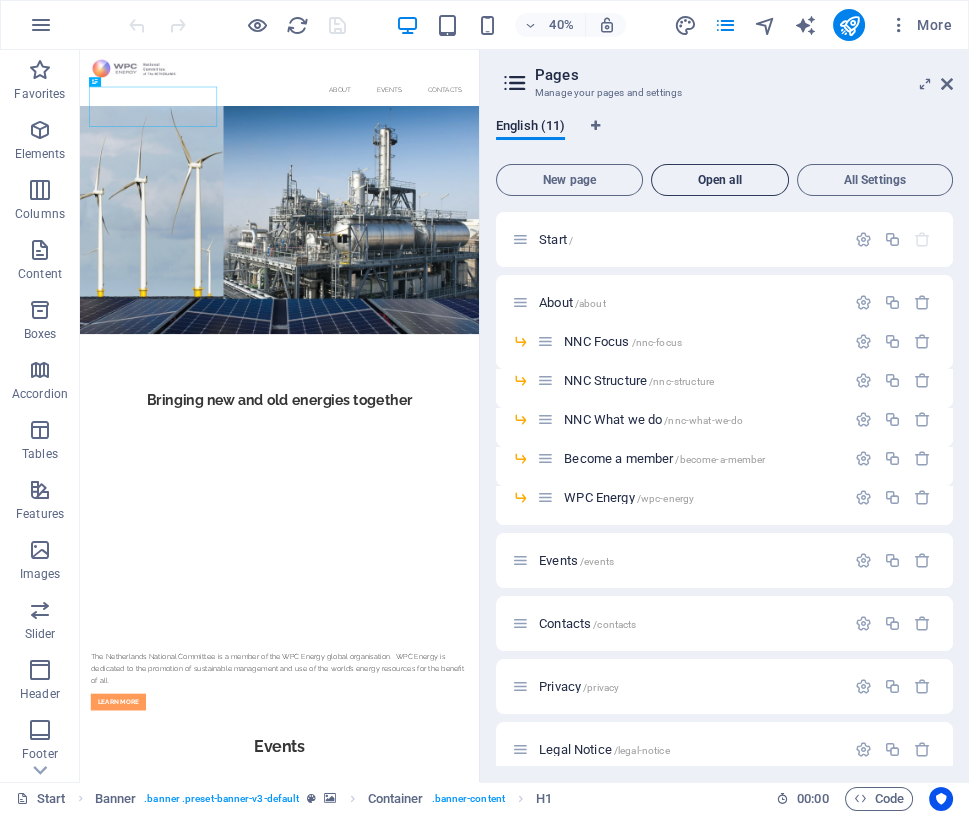 click on "Open all" at bounding box center (720, 180) 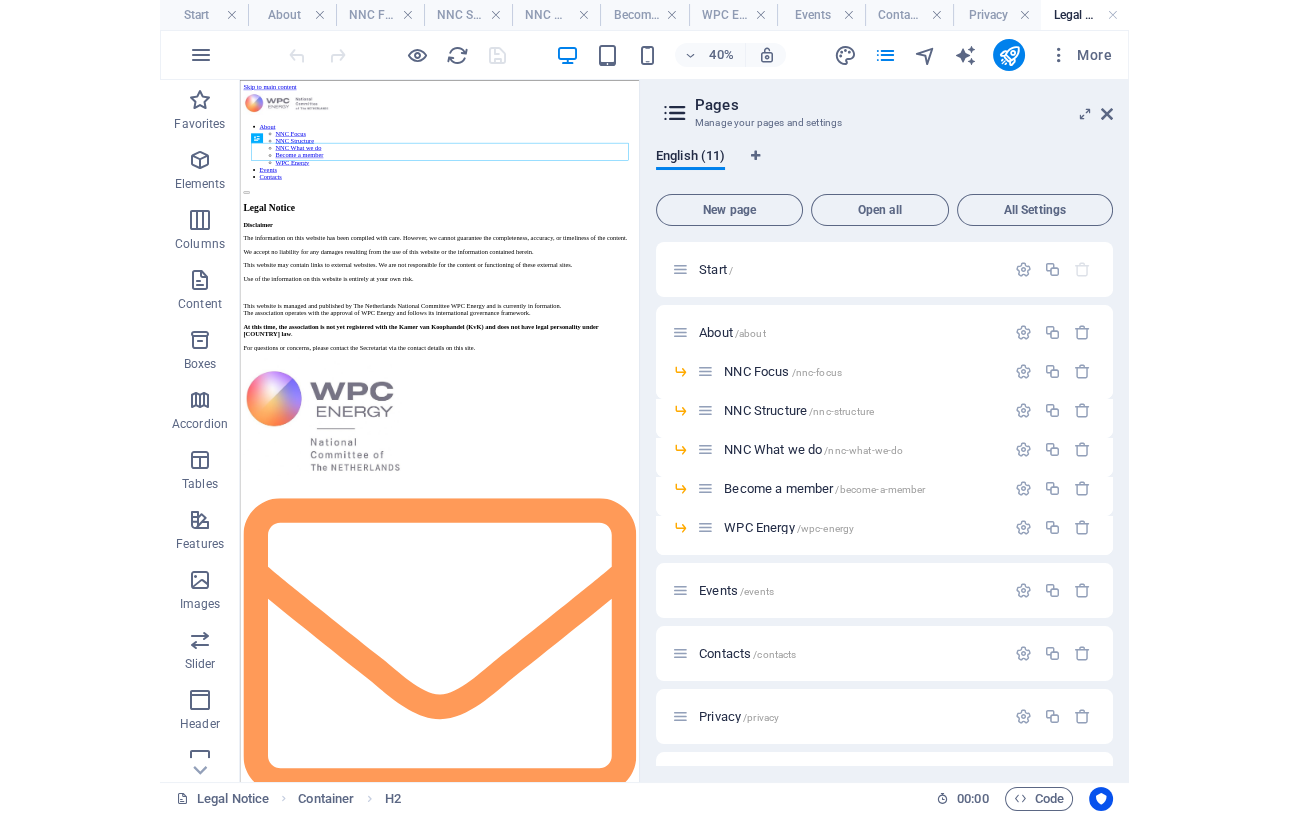 scroll, scrollTop: 0, scrollLeft: 0, axis: both 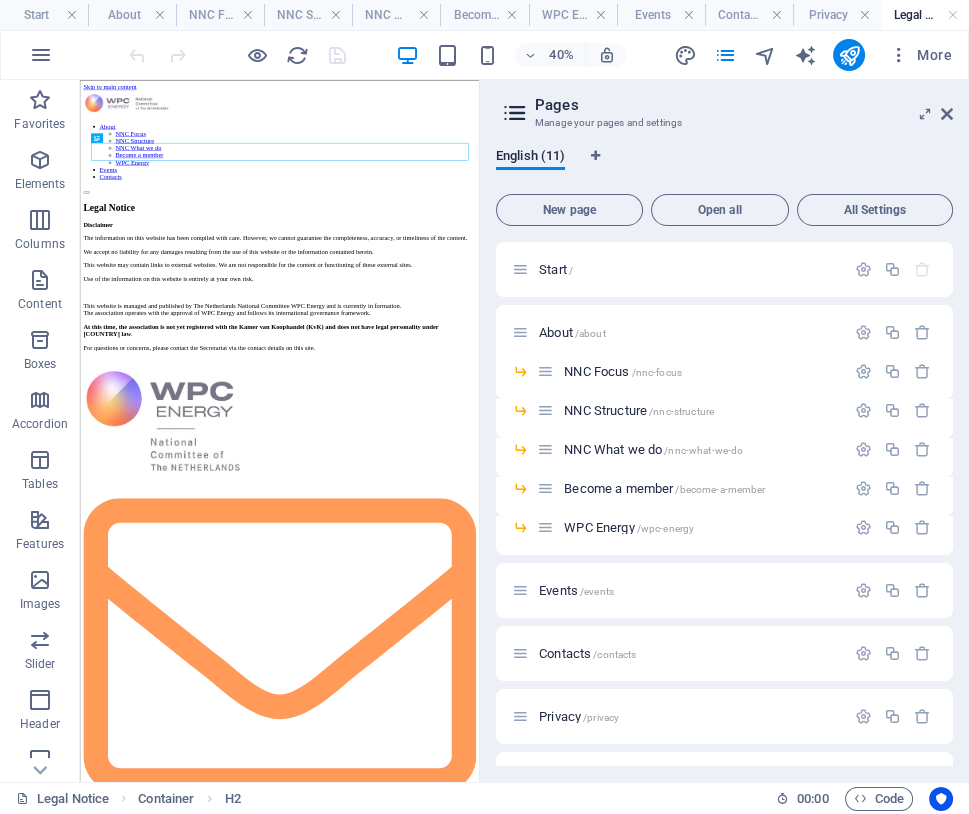 drag, startPoint x: 972, startPoint y: 178, endPoint x: 1316, endPoint y: 192, distance: 344.28476 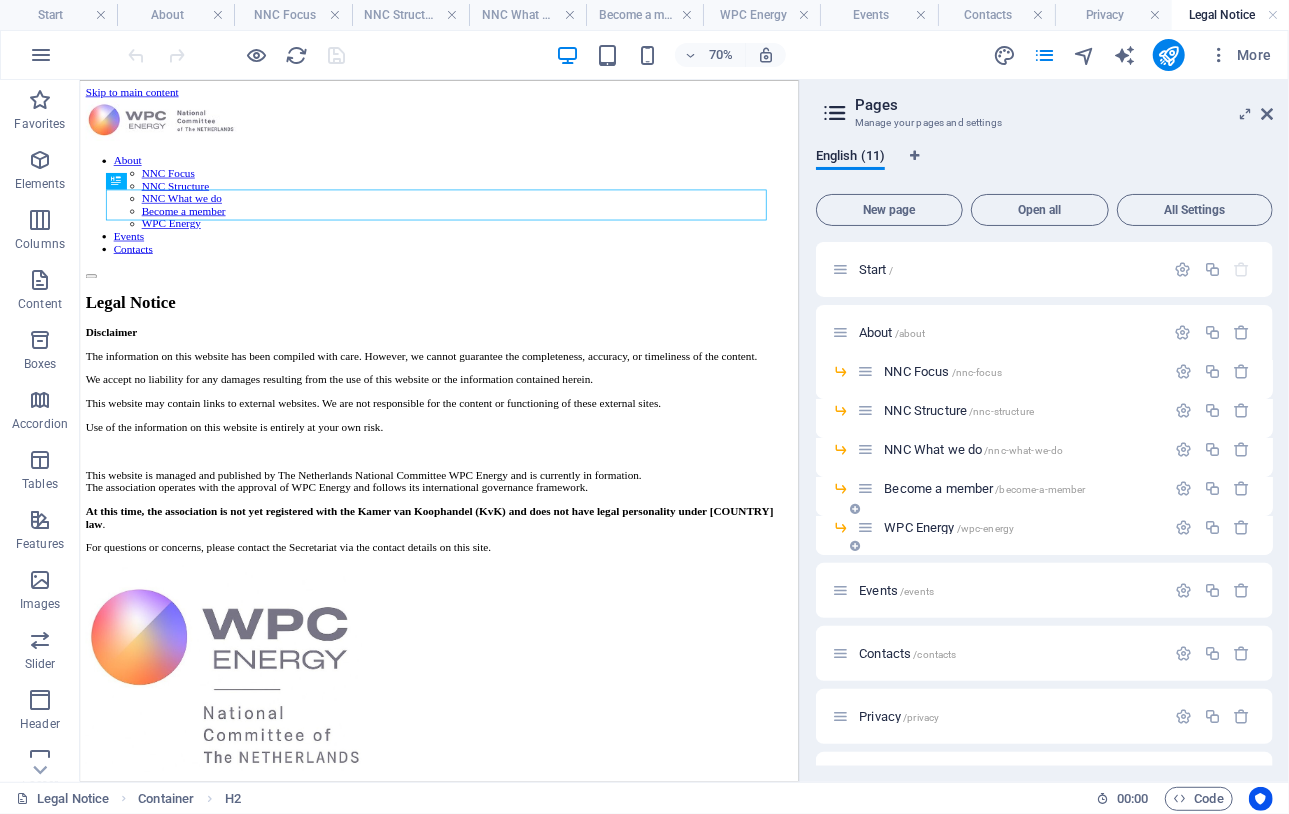 click on "WPC Energy /[COUNTRY]-energy" at bounding box center (949, 527) 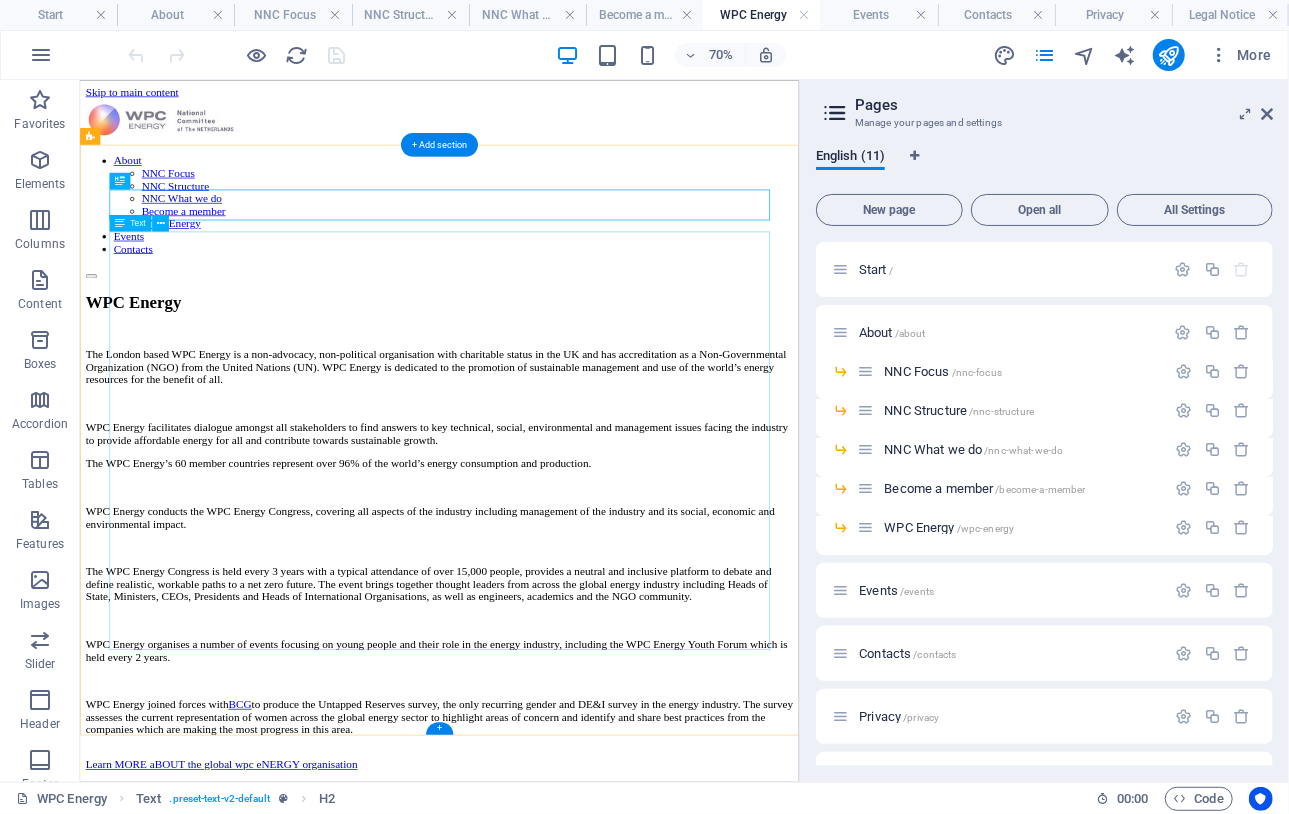 click on "The London based WPC Energy is a non-advocacy, non-political organisation with charitable status in the [COUNTRY] and has accreditation as a Non-Governmental Organization (NGO) from the United Nations (UN). WPC Energy is dedicated to the promotion of sustainable management and use of the world’s energy resources for the benefit of all. WPC Energy facilitates dialogue amongst all stakeholders to find answers to key technical, social, environmental and management issues facing the industry to provide affordable energy for all and contribute towards sustainable growth. The WPC Energy’s 60 member countries represent over 96% of the world’s energy consumption and production. WPC Energy conducts the WPC Energy Congress, covering all aspects of the industry including management of the industry and its social, economic and environmental impact. WPC Energy organises a number of events focusing on young people and their role in the energy industry, including the WPC Energy Youth Forum which is held every 3 years. BCG" at bounding box center [593, 739] 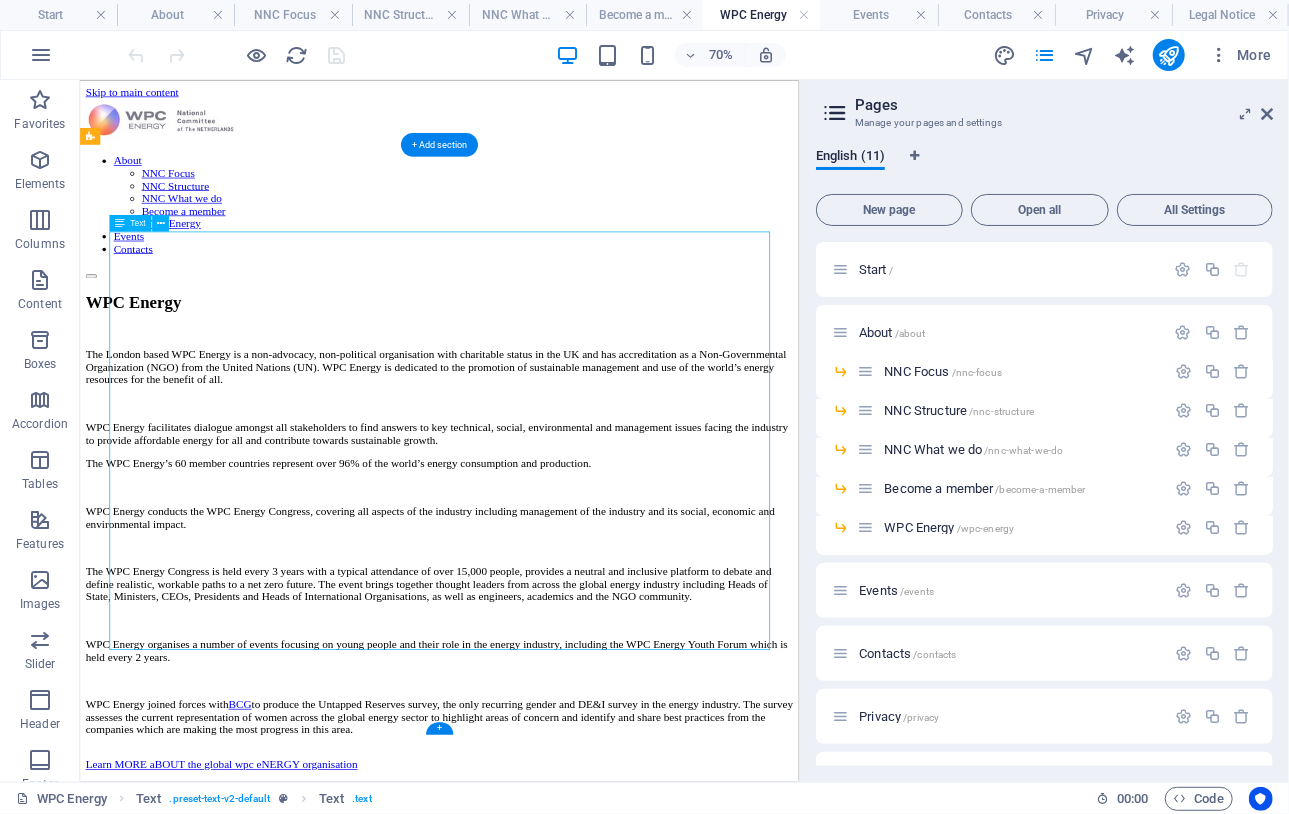 drag, startPoint x: 428, startPoint y: 771, endPoint x: 403, endPoint y: 643, distance: 130.41856 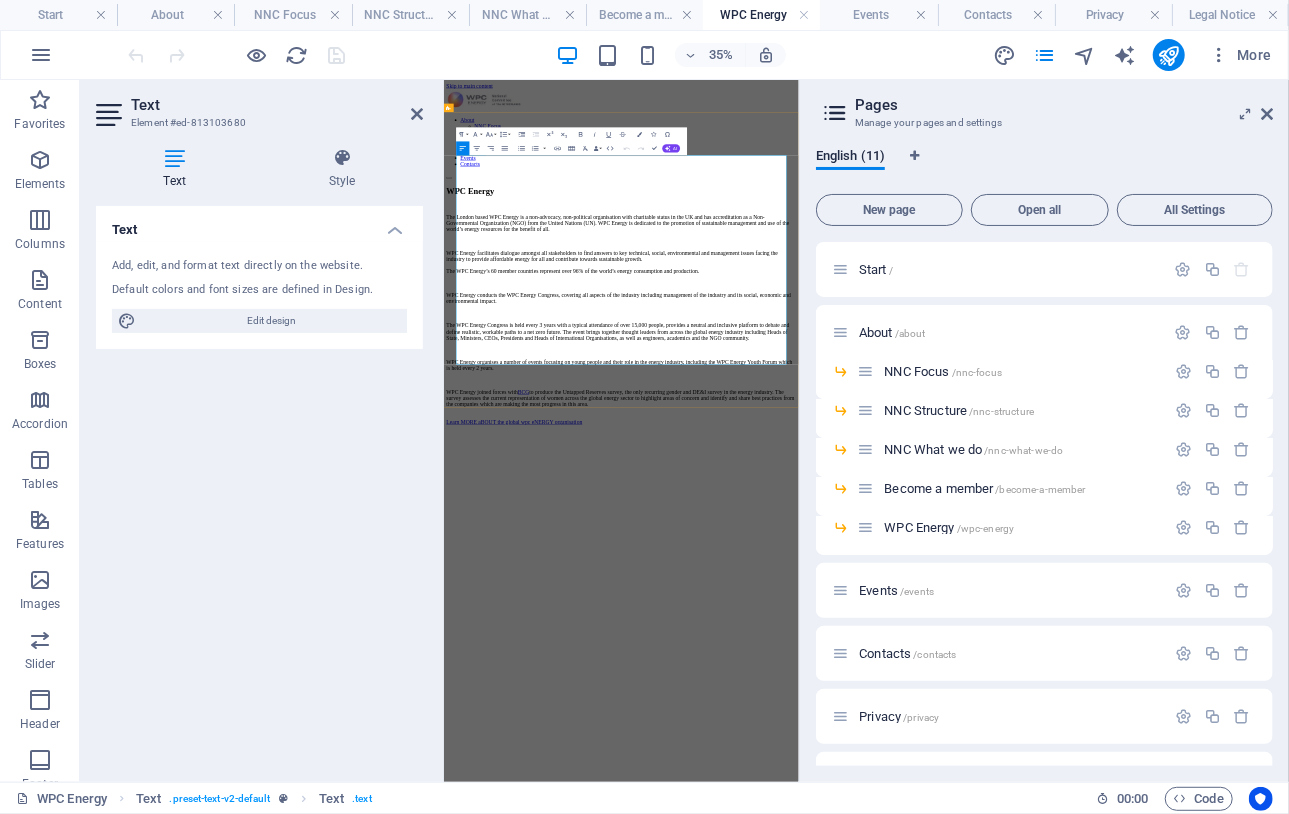 click on "WPC Energy organises a number of events focusing on young people and their role in the energy industry, including the WPC Energy Youth Forum which is held every 2 years." at bounding box center (950, 895) 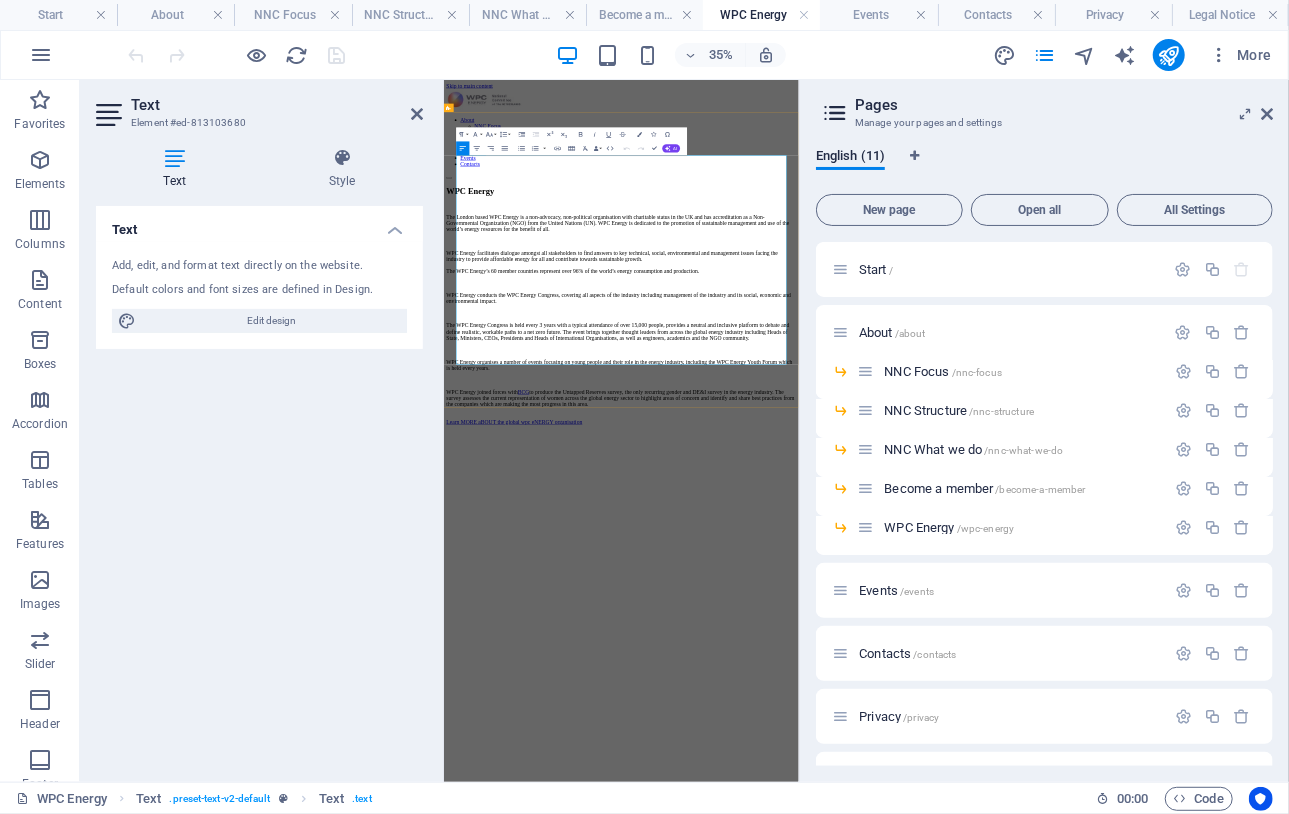 type 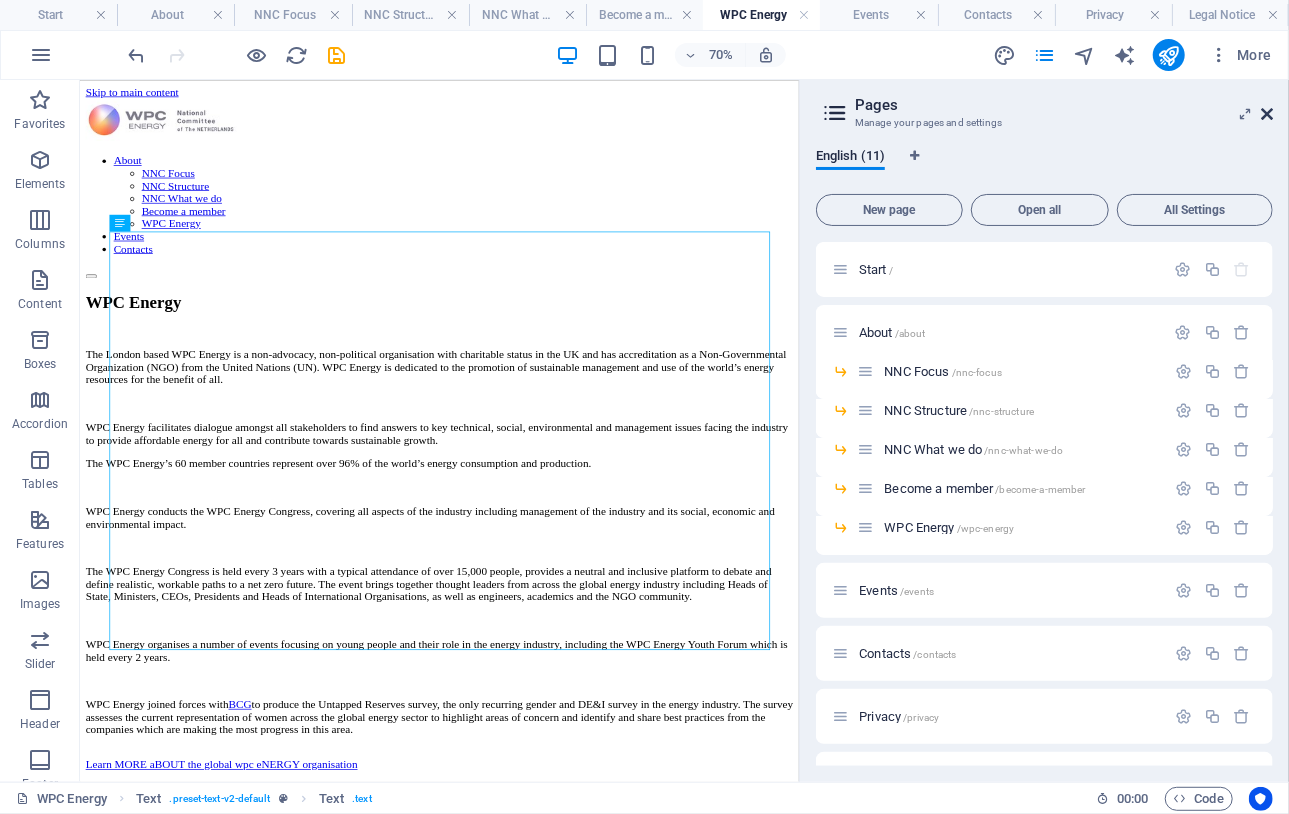 click at bounding box center [1267, 114] 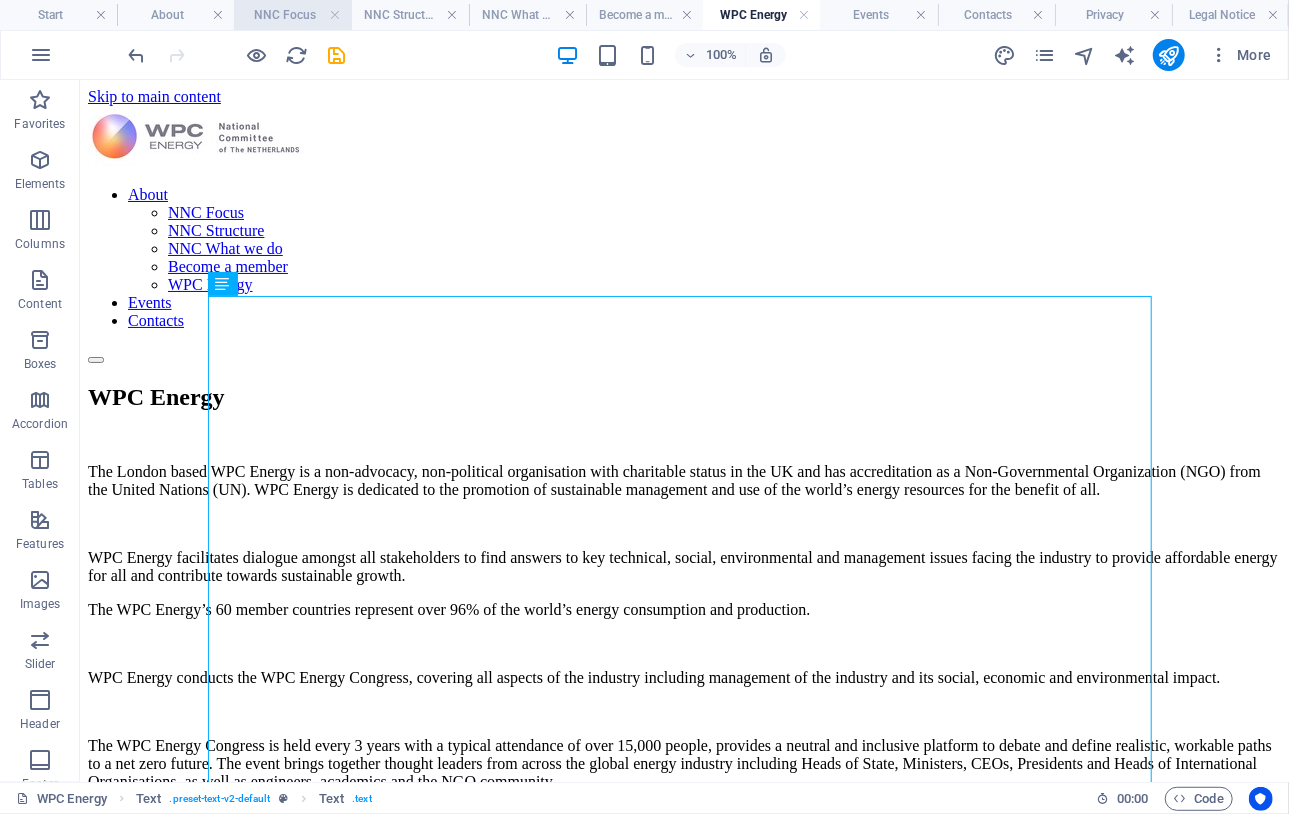 click on "NNC Focus" at bounding box center (292, 15) 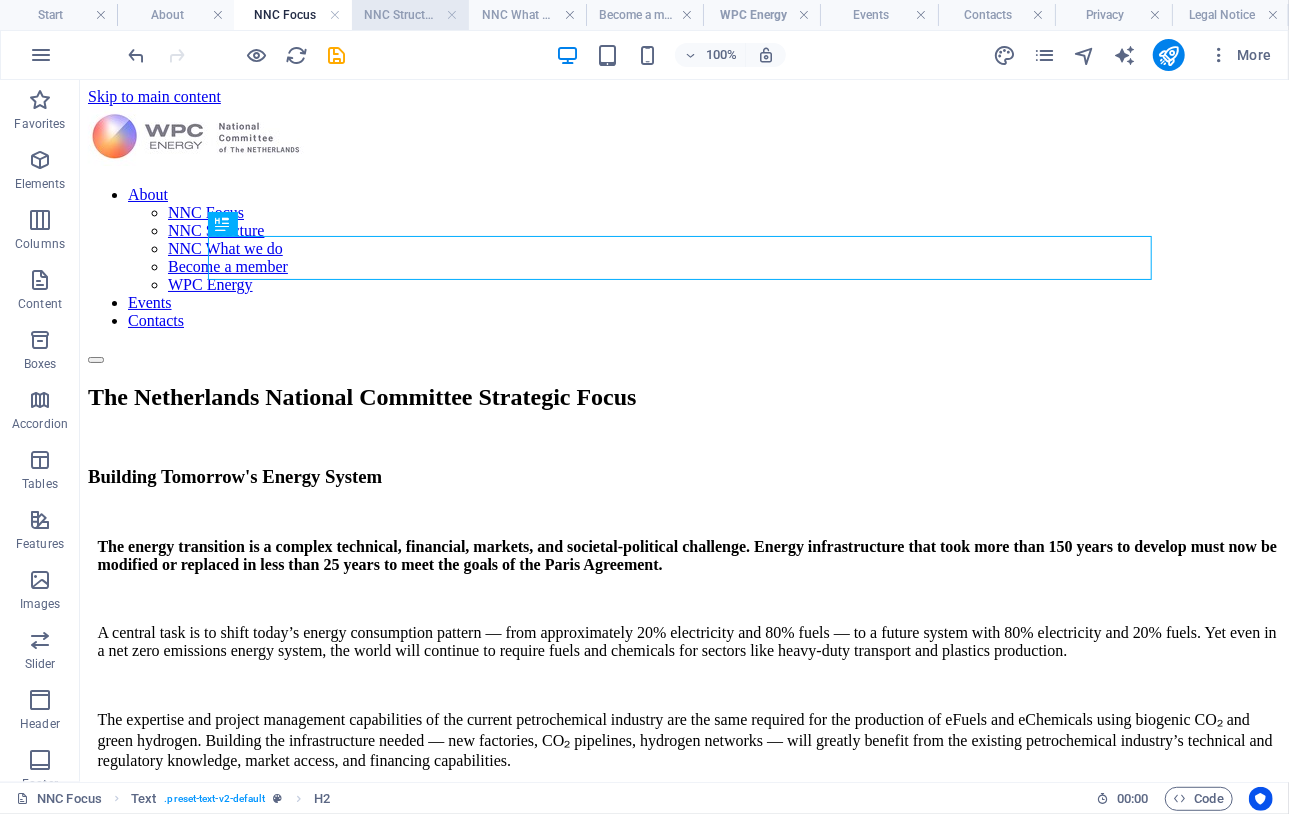 click on "NNC Structure" at bounding box center [410, 15] 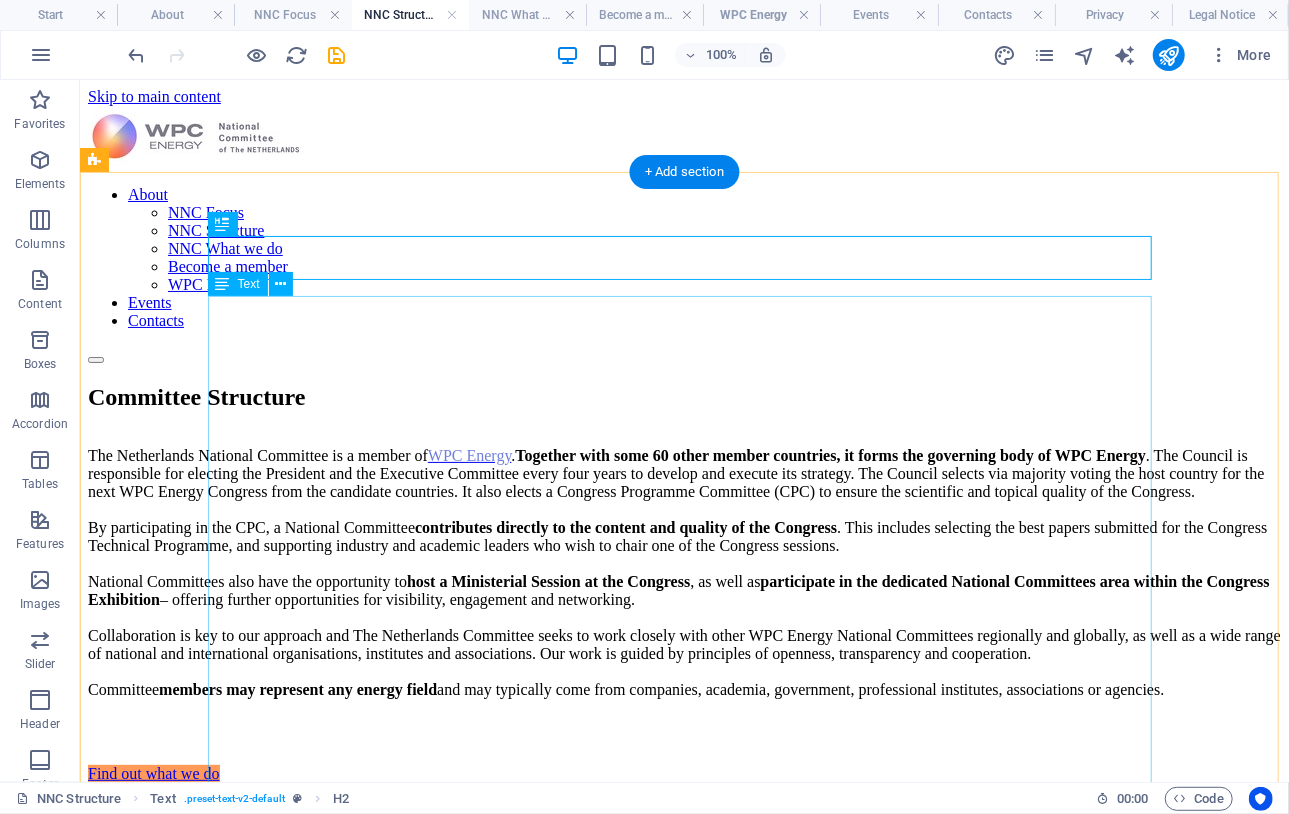 click on "The Netherlands National Committee is a member of  WPC Energy  .  T ogether with some 60 other member countries,   it forms the governing body of WPC Energy . The Council is responsible for electing the President and the Executive Committee every four years to develop and execute its strategy. The Council selects via majority voting the host country for the next WPC Energy Congress from the candidate countries. It also elects a Congress Programme Committee (CPC) to ensure the scientific and topical quality of the Congress. By participating in the CPC, a National Committee  contributes directly to the content and quality of the Congress . This includes selecting the best papers submitted for the Congress Technical Programme, and supporting industry and academic leaders who wish to chair one of the Congress sessions. National Committees also have the opportunity to  host a Ministerial Session at the Congress , as well as  participate in the dedicated National Committees area within the Congress Exhibition" at bounding box center (683, 589) 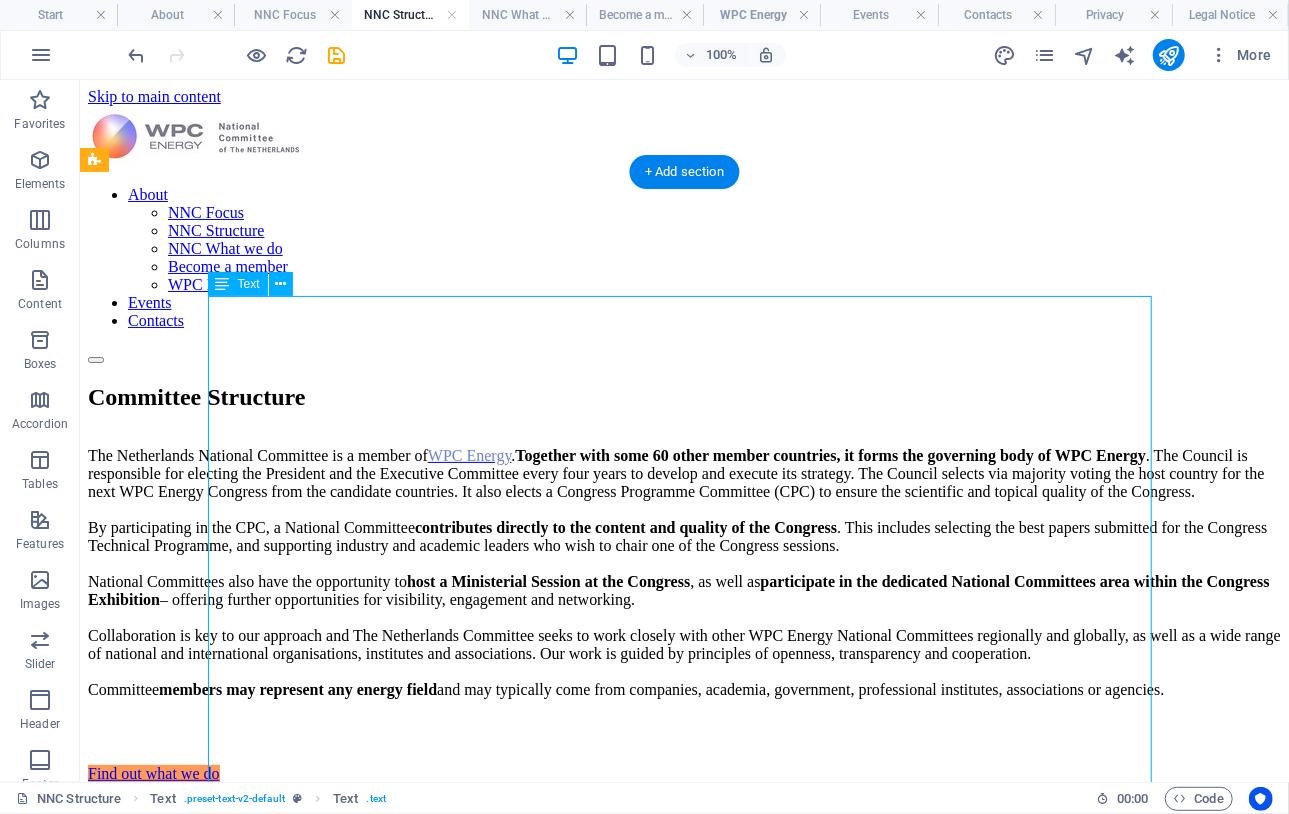 click on "The Netherlands National Committee is a member of  WPC Energy  .  T ogether with some 60 other member countries,   it forms the governing body of WPC Energy . The Council is responsible for electing the President and the Executive Committee every four years to develop and execute its strategy. The Council selects via majority voting the host country for the next WPC Energy Congress from the candidate countries. It also elects a Congress Programme Committee (CPC) to ensure the scientific and topical quality of the Congress. By participating in the CPC, a National Committee  contributes directly to the content and quality of the Congress . This includes selecting the best papers submitted for the Congress Technical Programme, and supporting industry and academic leaders who wish to chair one of the Congress sessions. National Committees also have the opportunity to  host a Ministerial Session at the Congress , as well as  participate in the dedicated National Committees area within the Congress Exhibition" at bounding box center (683, 589) 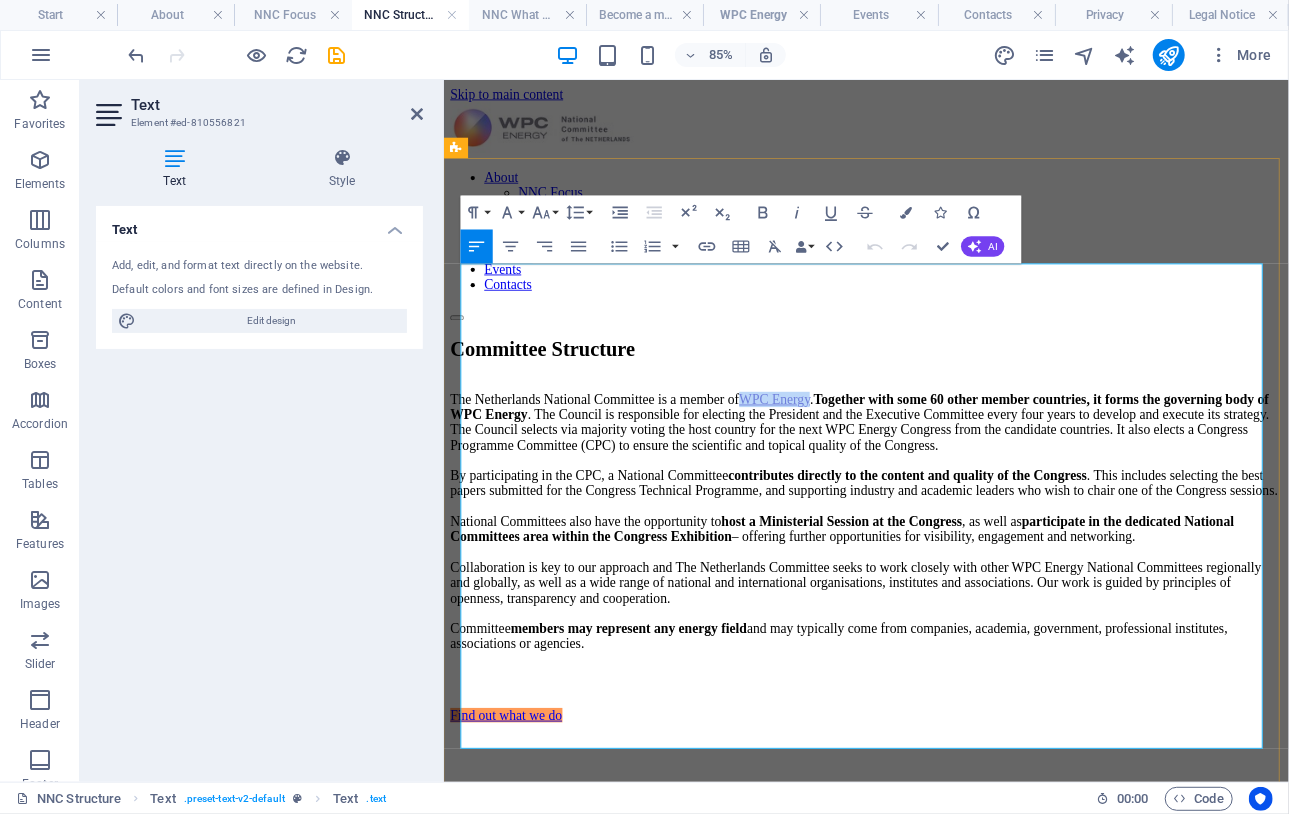 drag, startPoint x: 852, startPoint y: 308, endPoint x: 944, endPoint y: 309, distance: 92.00543 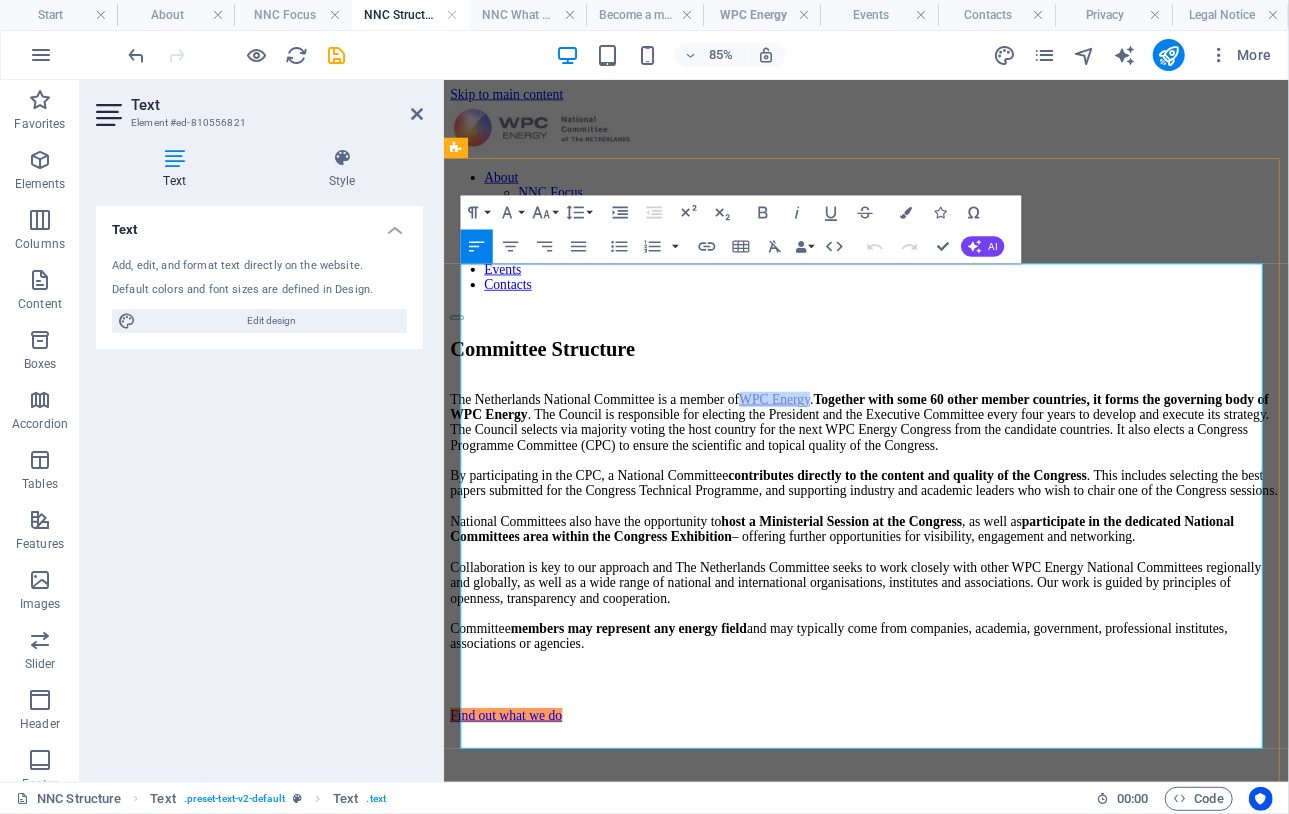 click on "WPC Energy" at bounding box center (833, 454) 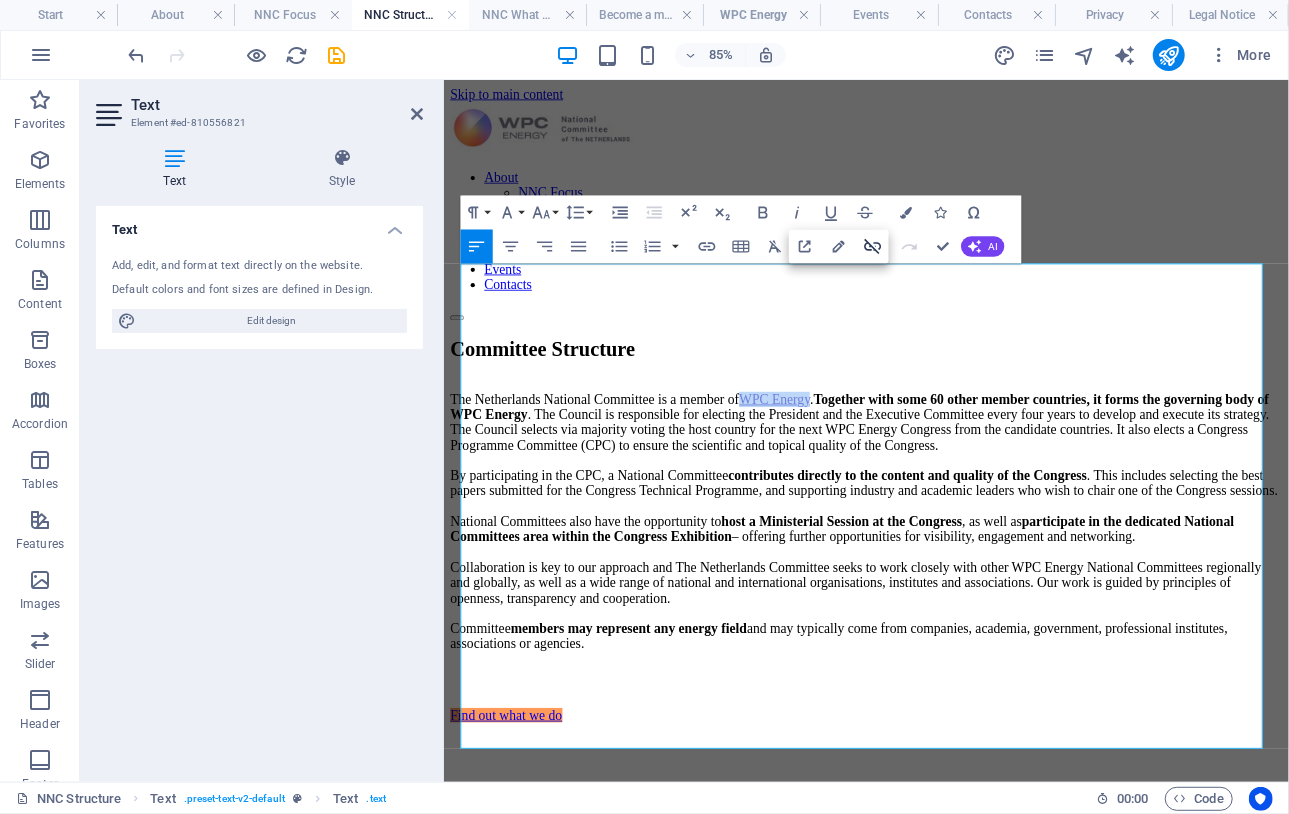 click 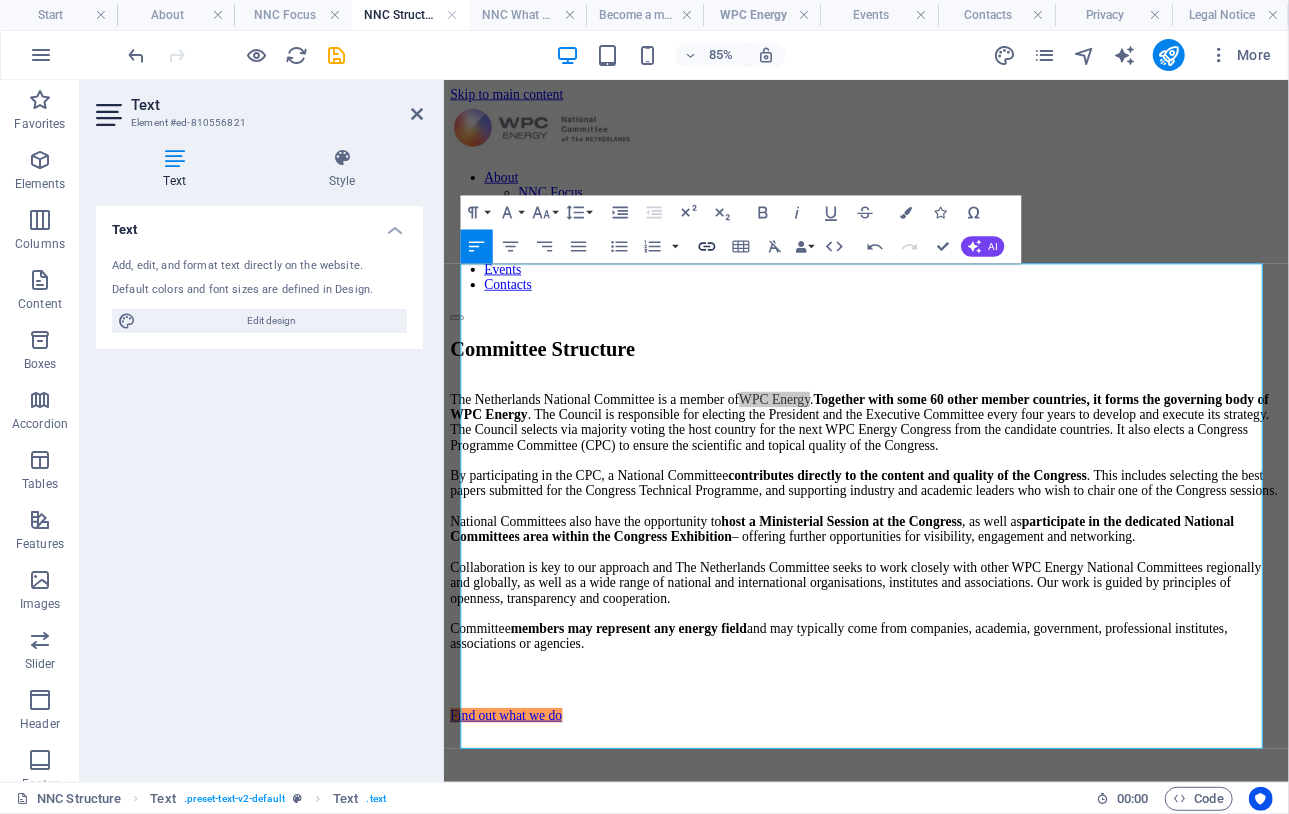 click 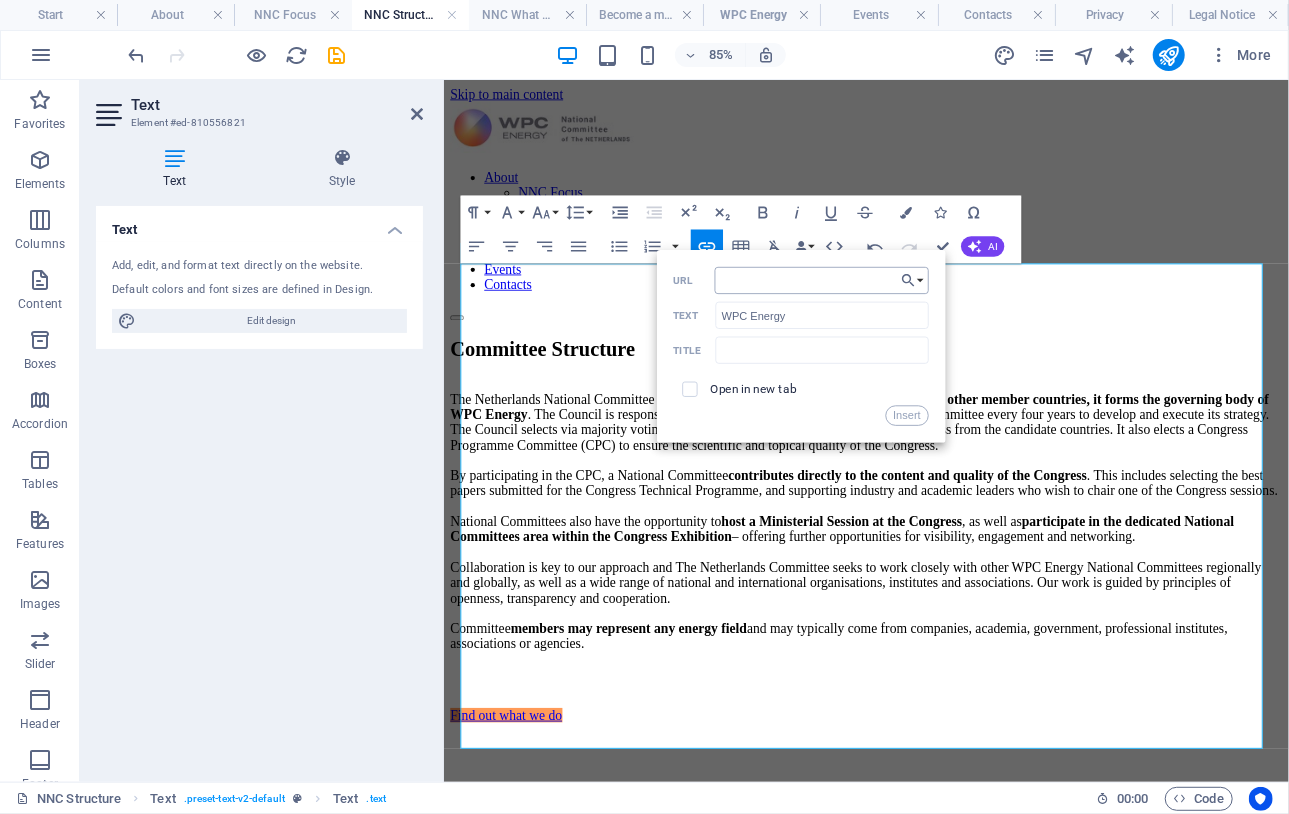 click on "URL" at bounding box center [822, 280] 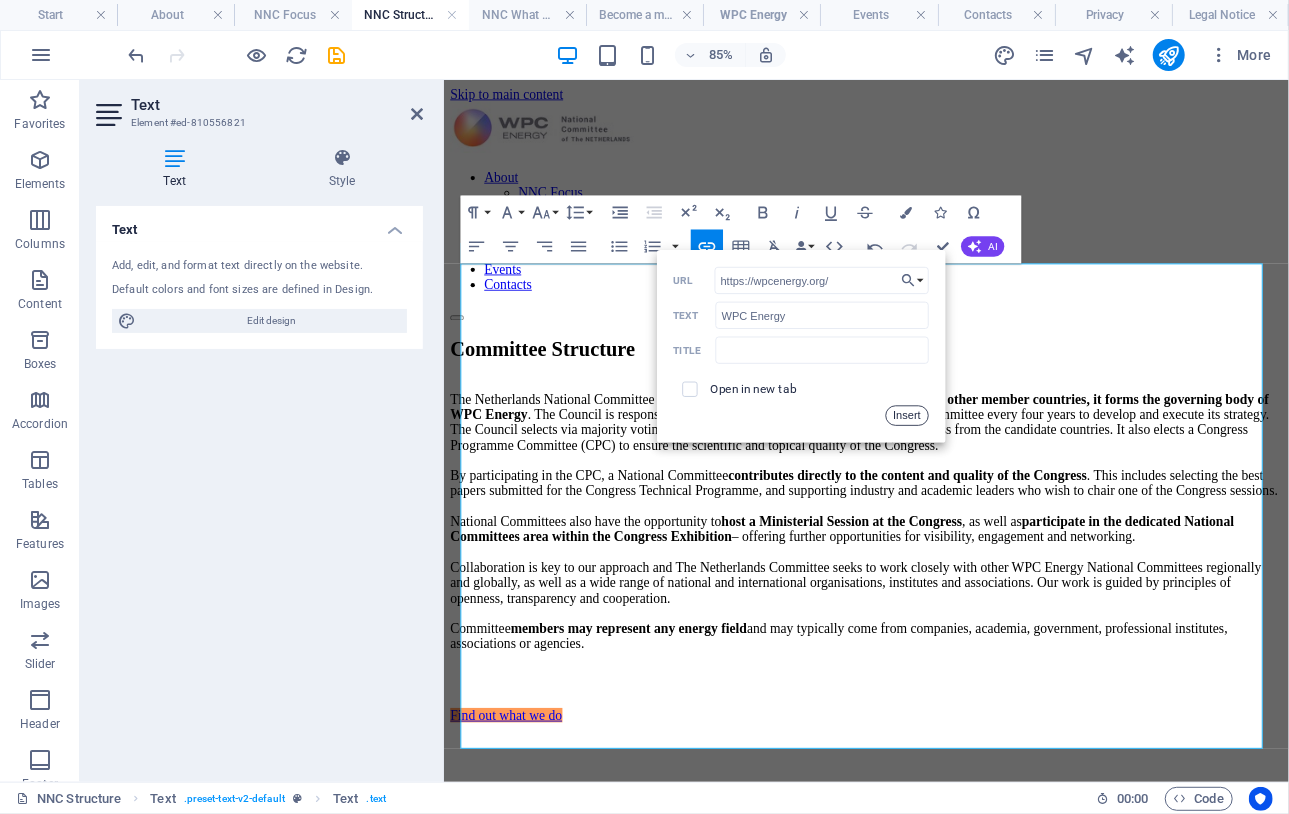 click on "Insert" at bounding box center (907, 416) 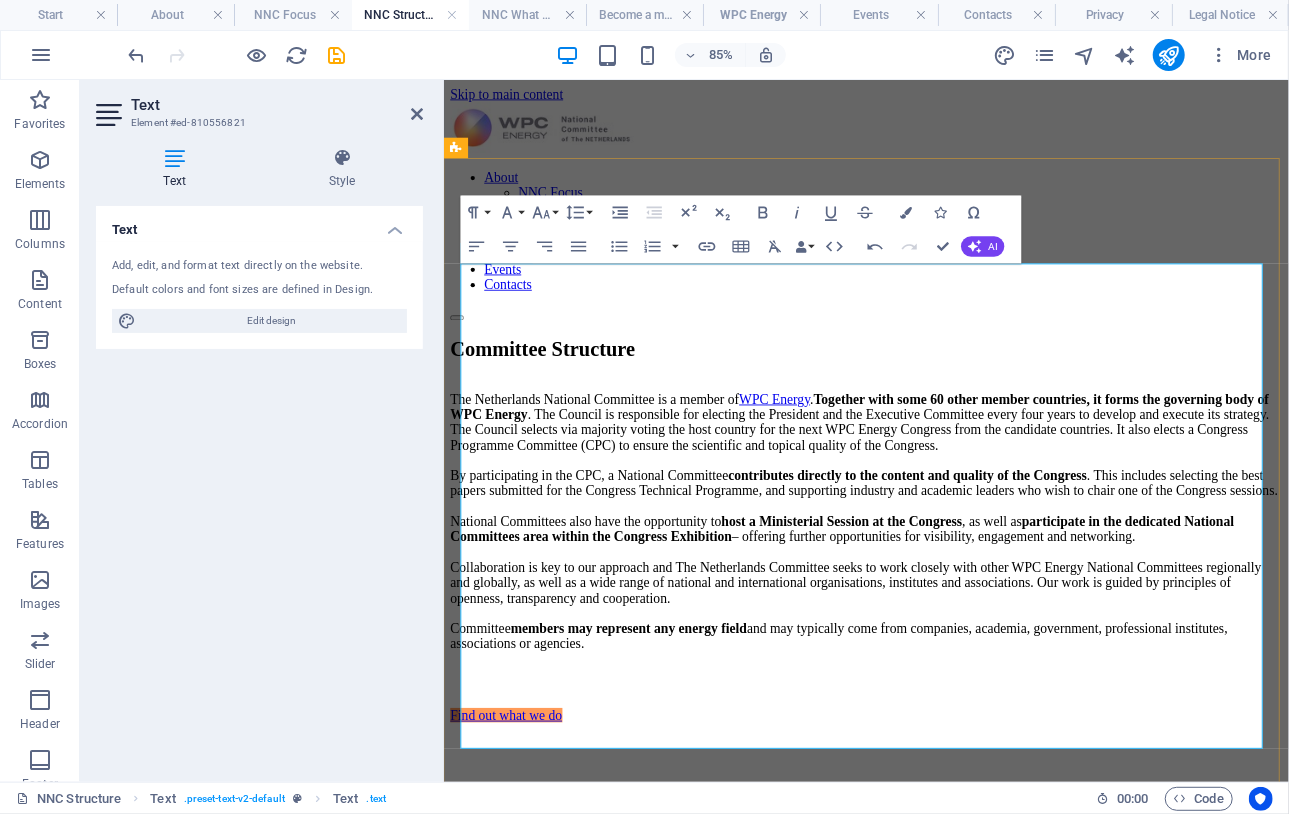 click on "The Netherlands National Committee is a member of  WPC Energy  .  T ogether with some 60 other member countries,   it forms the governing body of WPC Energy . The Council is responsible for electing the President and the Executive Committee every four years to develop and execute its strategy. The Council selects via majority voting the host country for the next WPC Energy Congress from the candidate countries. It also elects a Congress Programme Committee (CPC) to ensure the scientific and topical quality of the Congress." at bounding box center (940, 482) 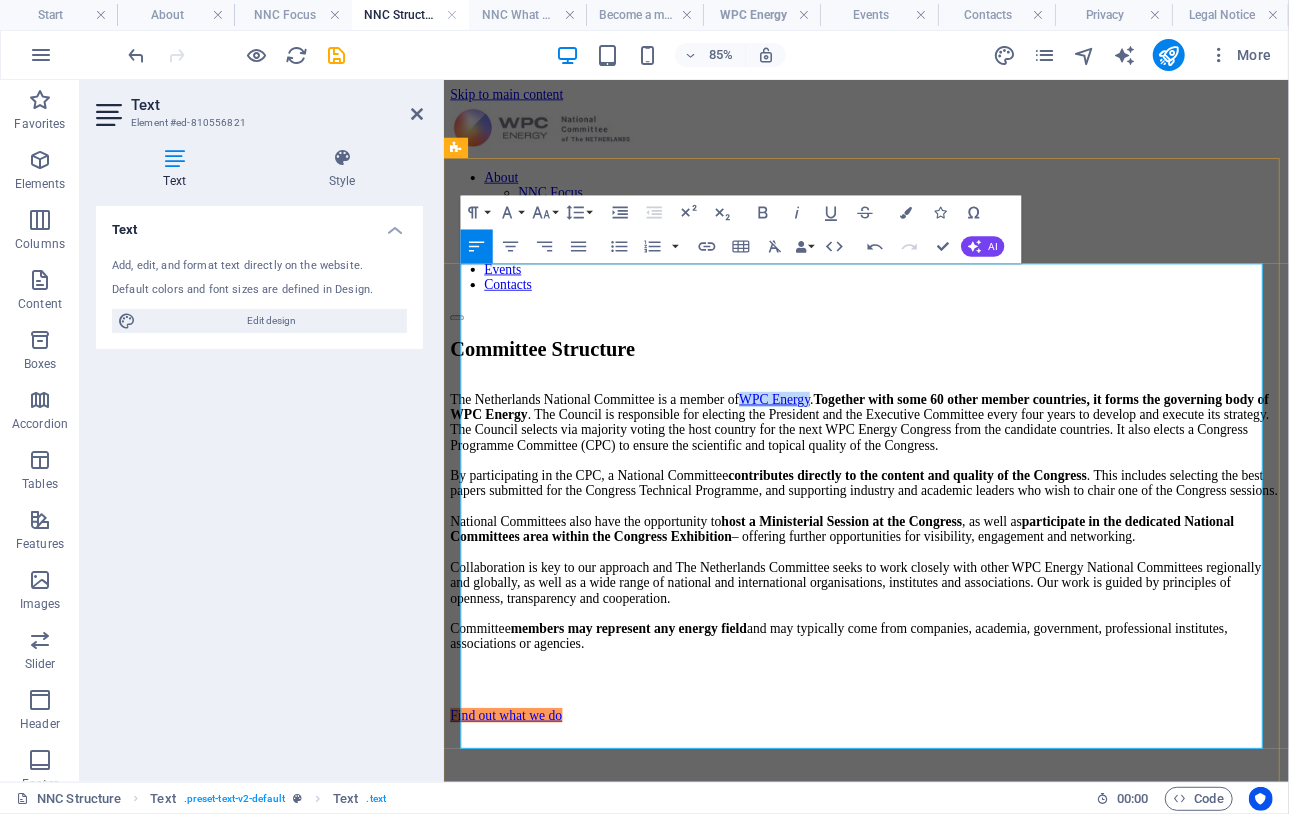 drag, startPoint x: 857, startPoint y: 307, endPoint x: 1303, endPoint y: 353, distance: 448.36594 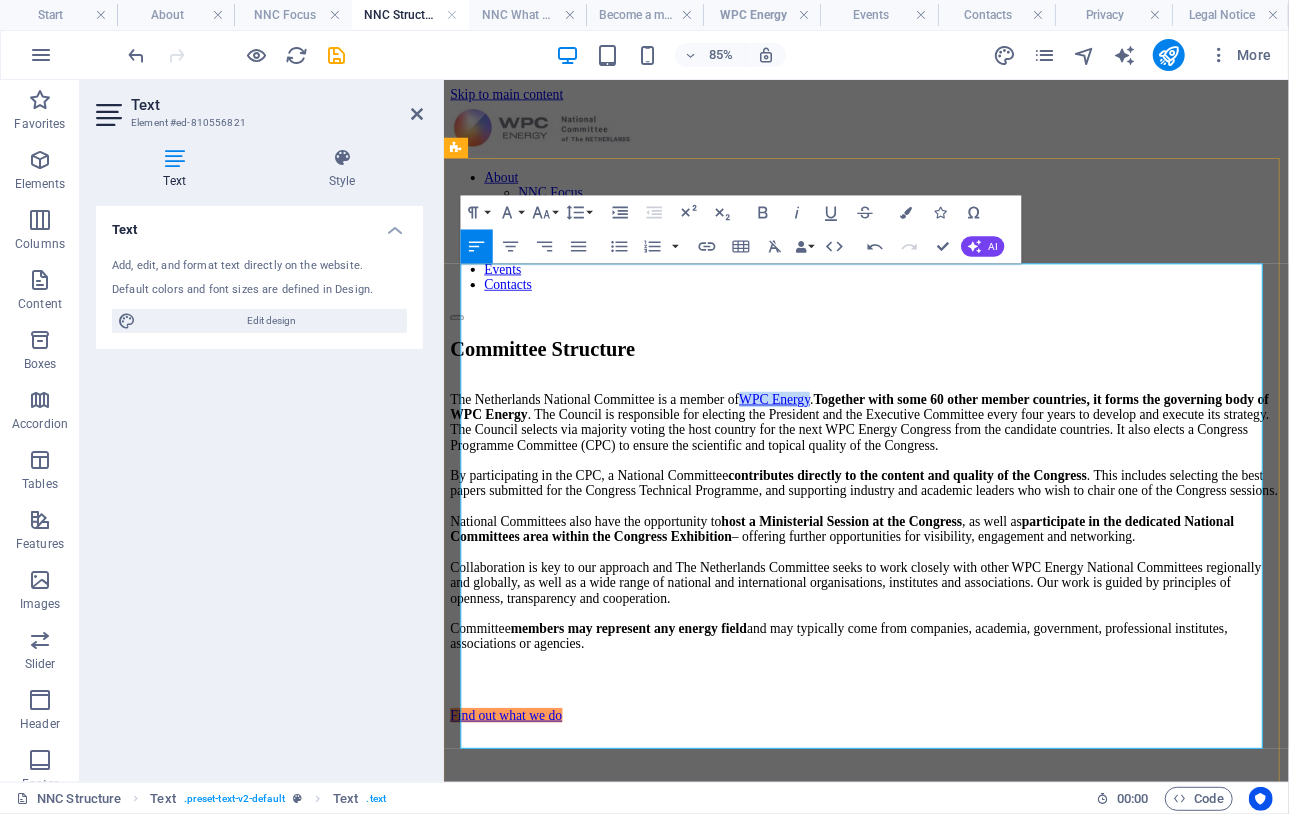 click on "WPC Energy" at bounding box center (833, 454) 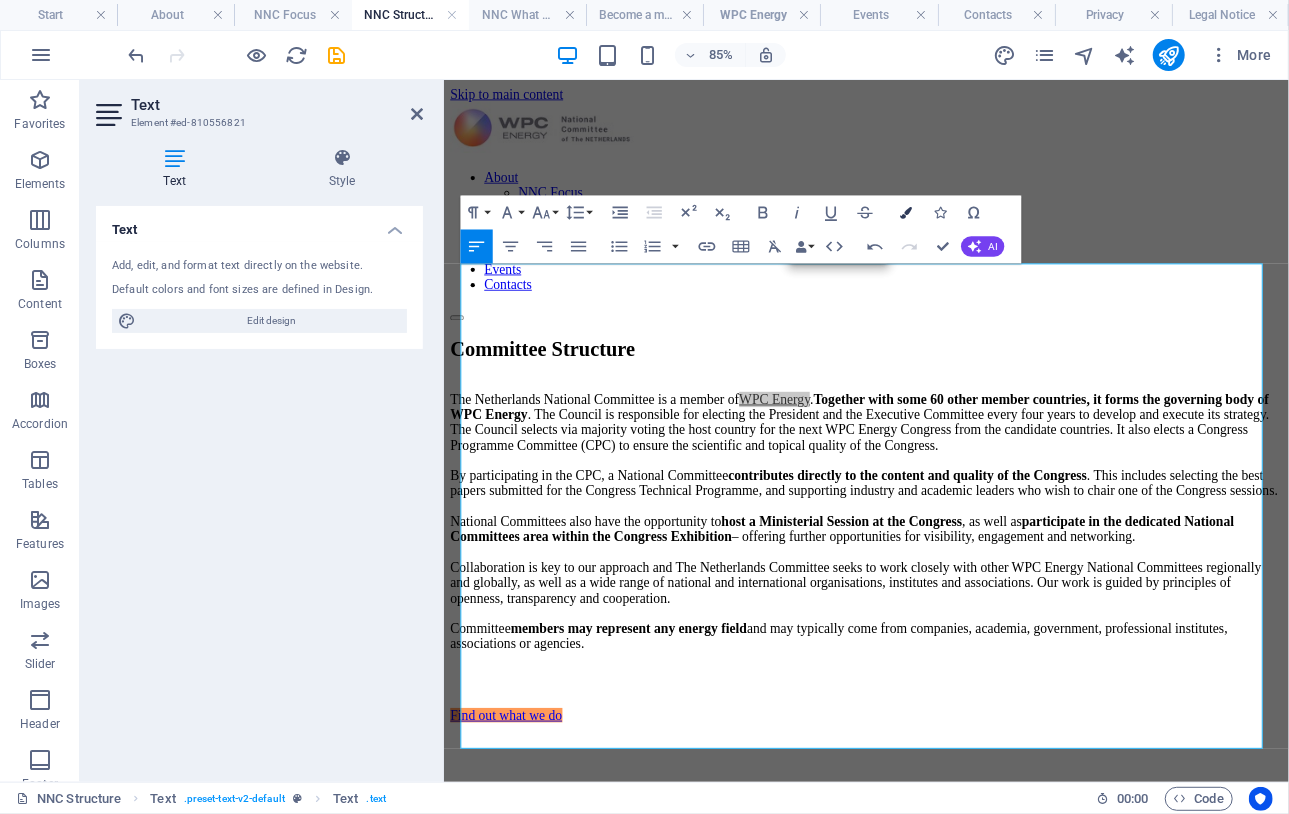 click at bounding box center [907, 213] 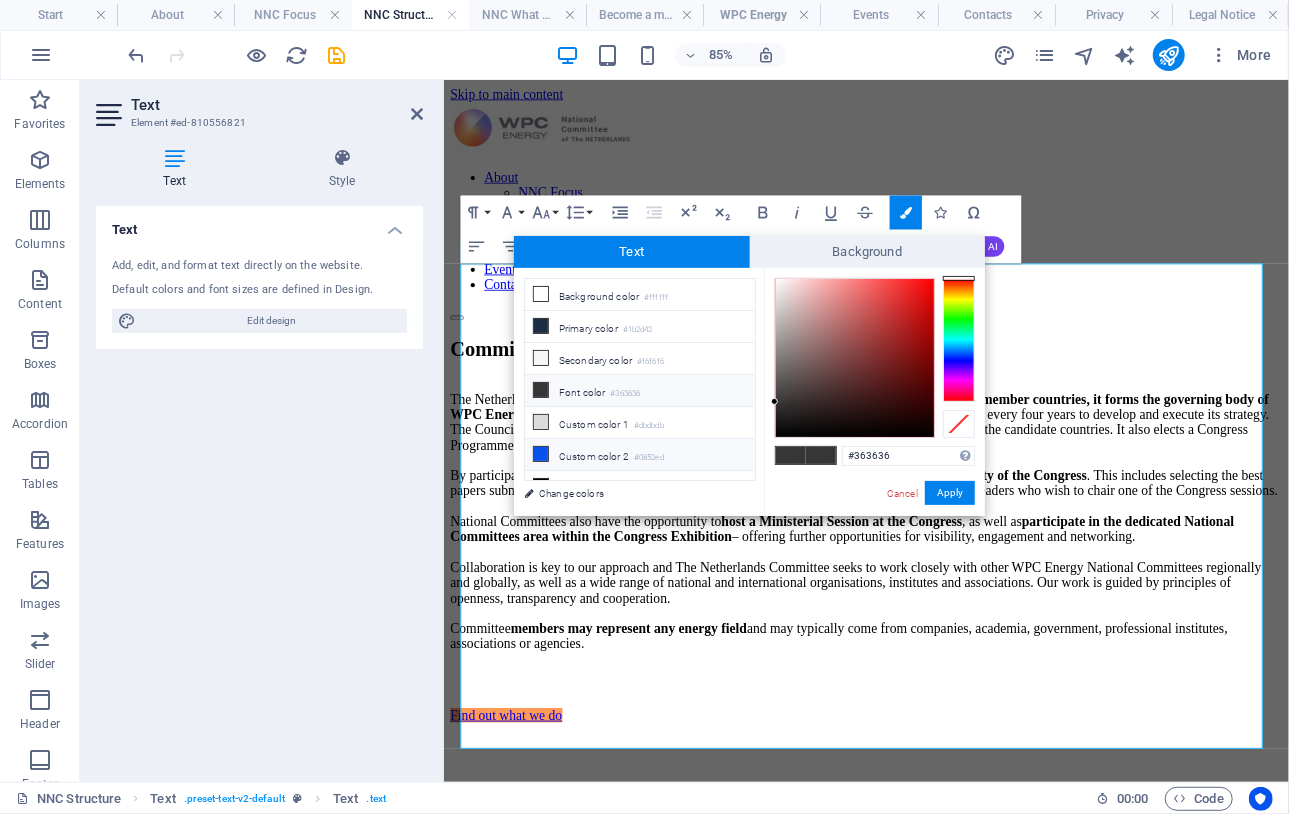 scroll, scrollTop: 80, scrollLeft: 0, axis: vertical 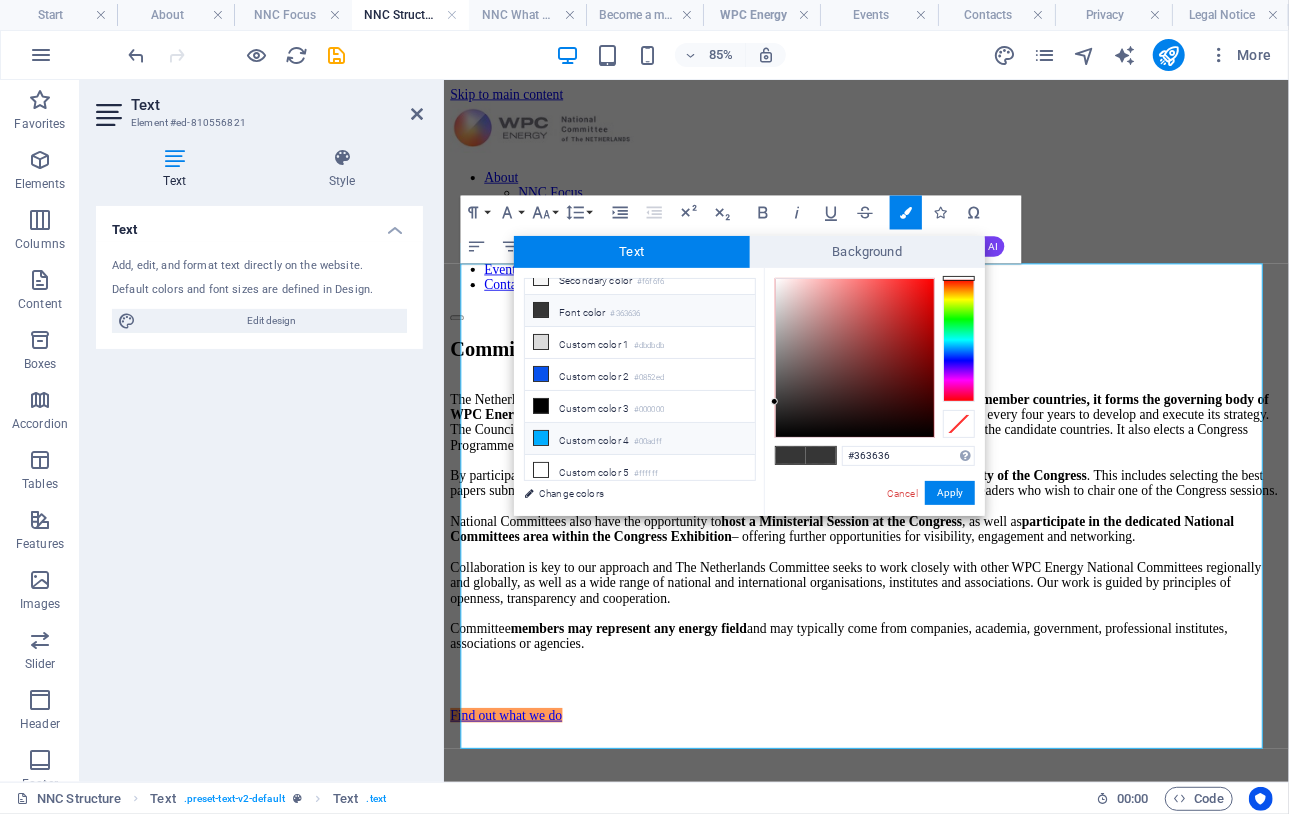 click on "Custom color 4
#00adff" at bounding box center [640, 439] 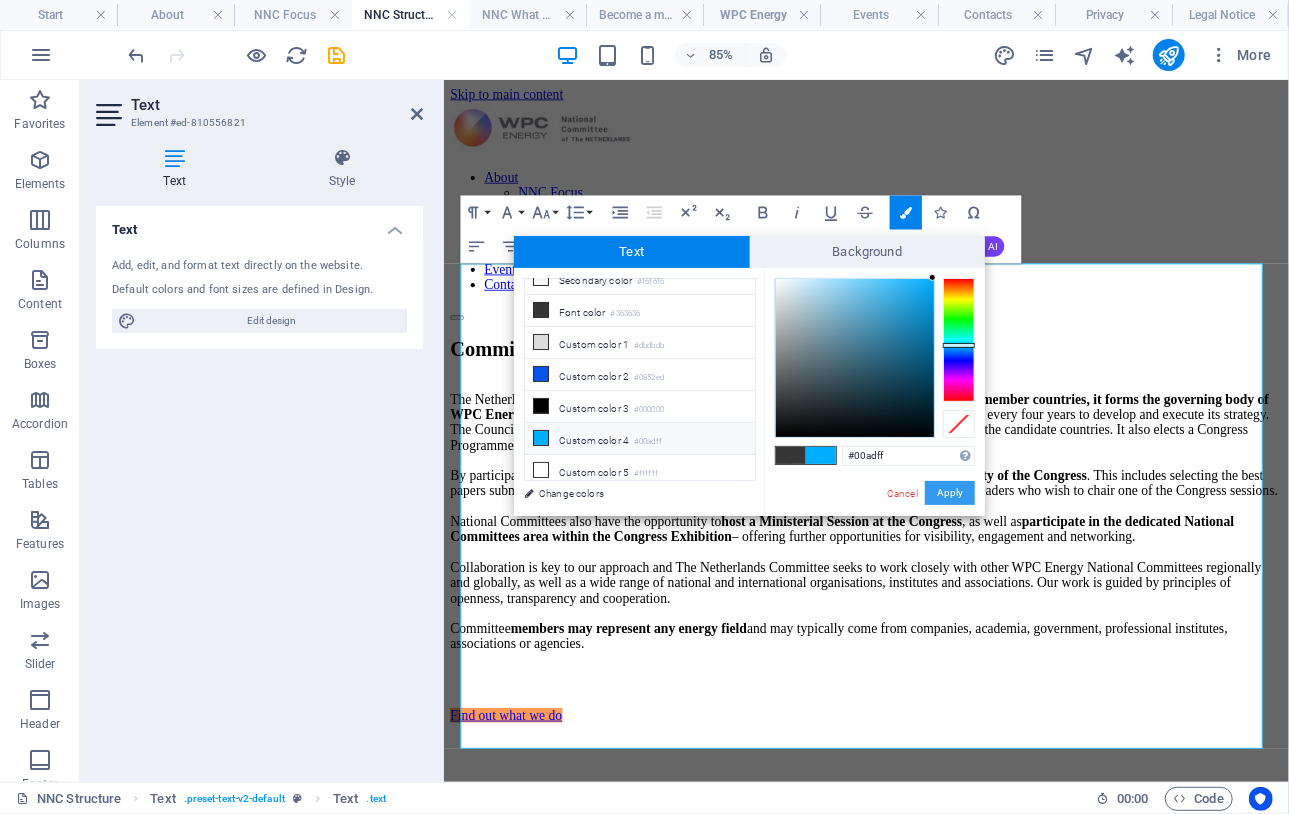 click on "Apply" at bounding box center (950, 493) 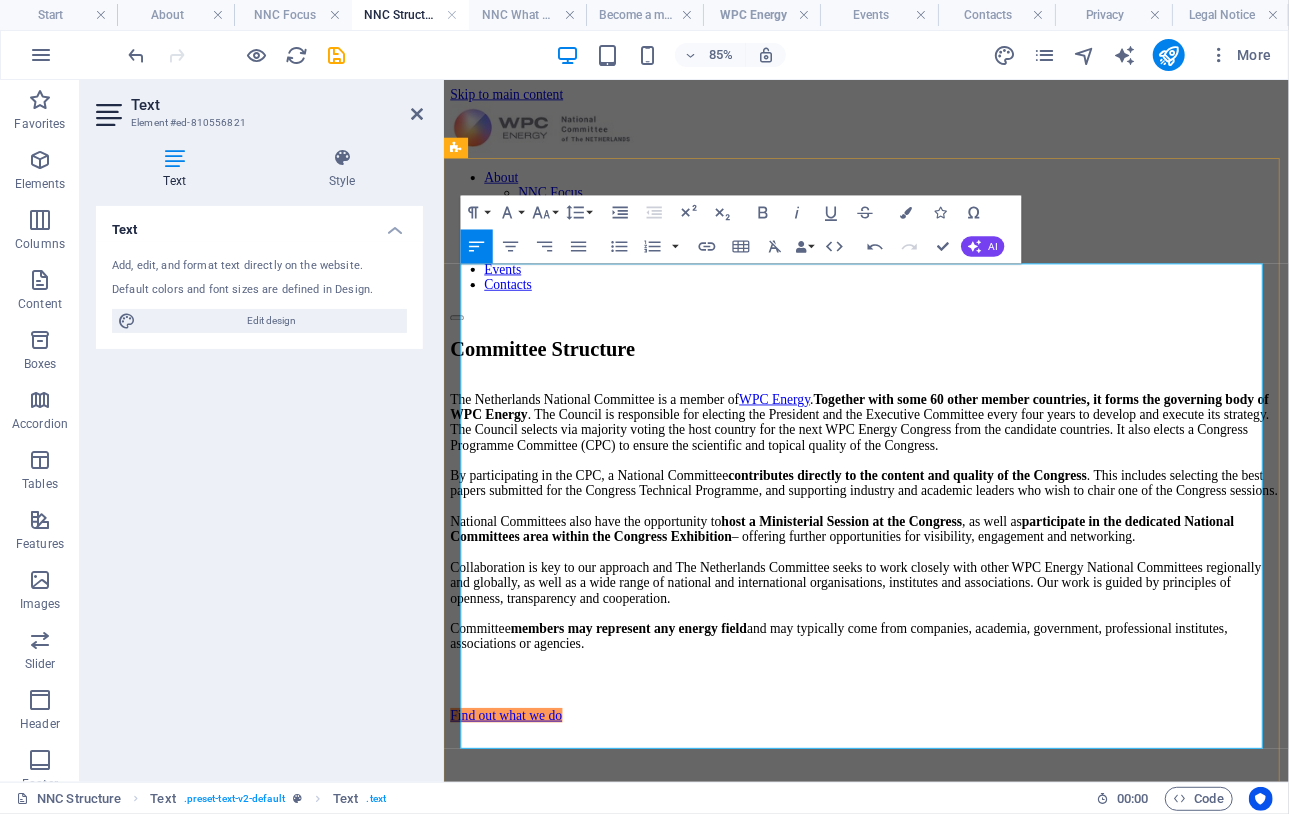 click on "The Netherlands National Committee is a member of  WPC Energy  .  T ogether with some 60 other member countries,   it forms the governing body of WPC Energy . The Council is responsible for electing the President and the Executive Committee every four years to develop and execute its strategy. The Council selects via majority voting the host country for the next WPC Energy Congress from the candidate countries. It also elects a Congress Programme Committee (CPC) to ensure the scientific and topical quality of the Congress." at bounding box center [940, 482] 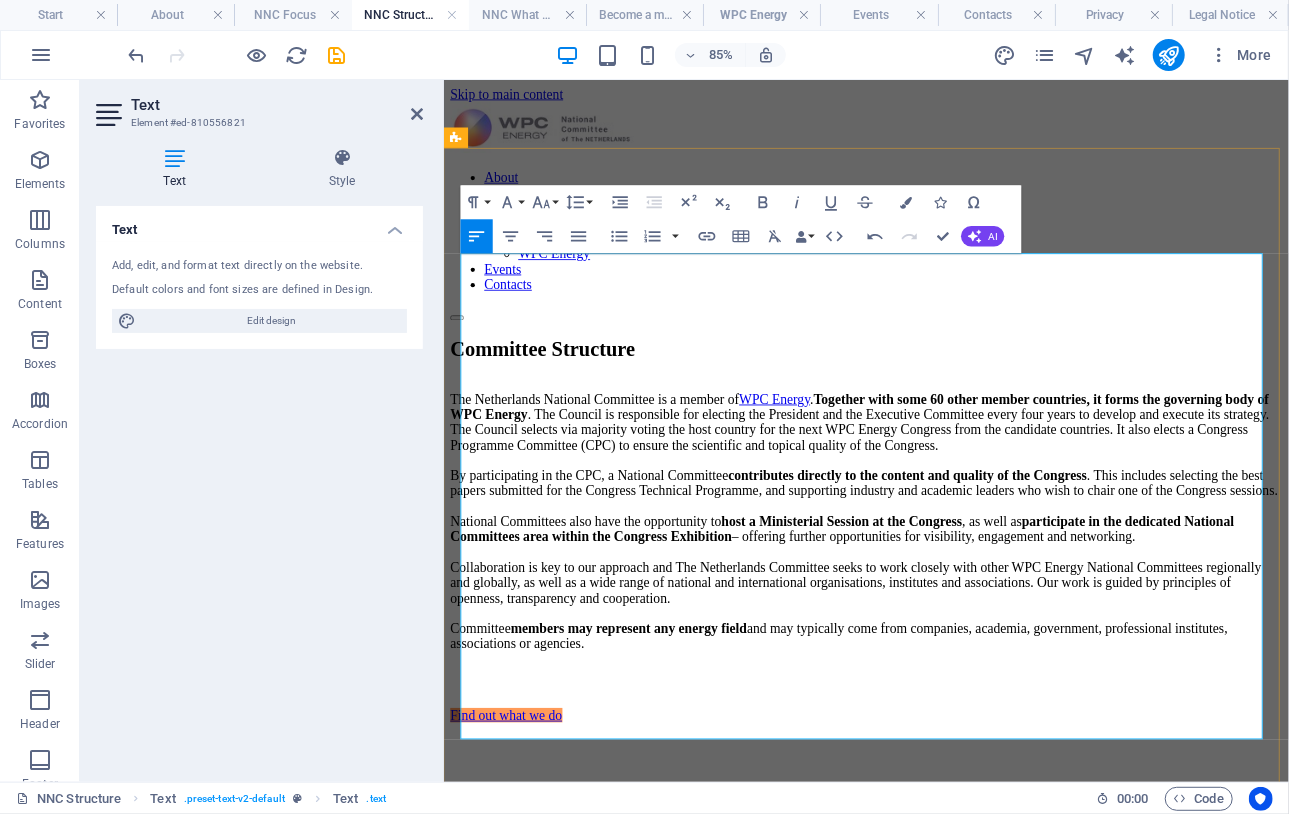 scroll, scrollTop: 82, scrollLeft: 0, axis: vertical 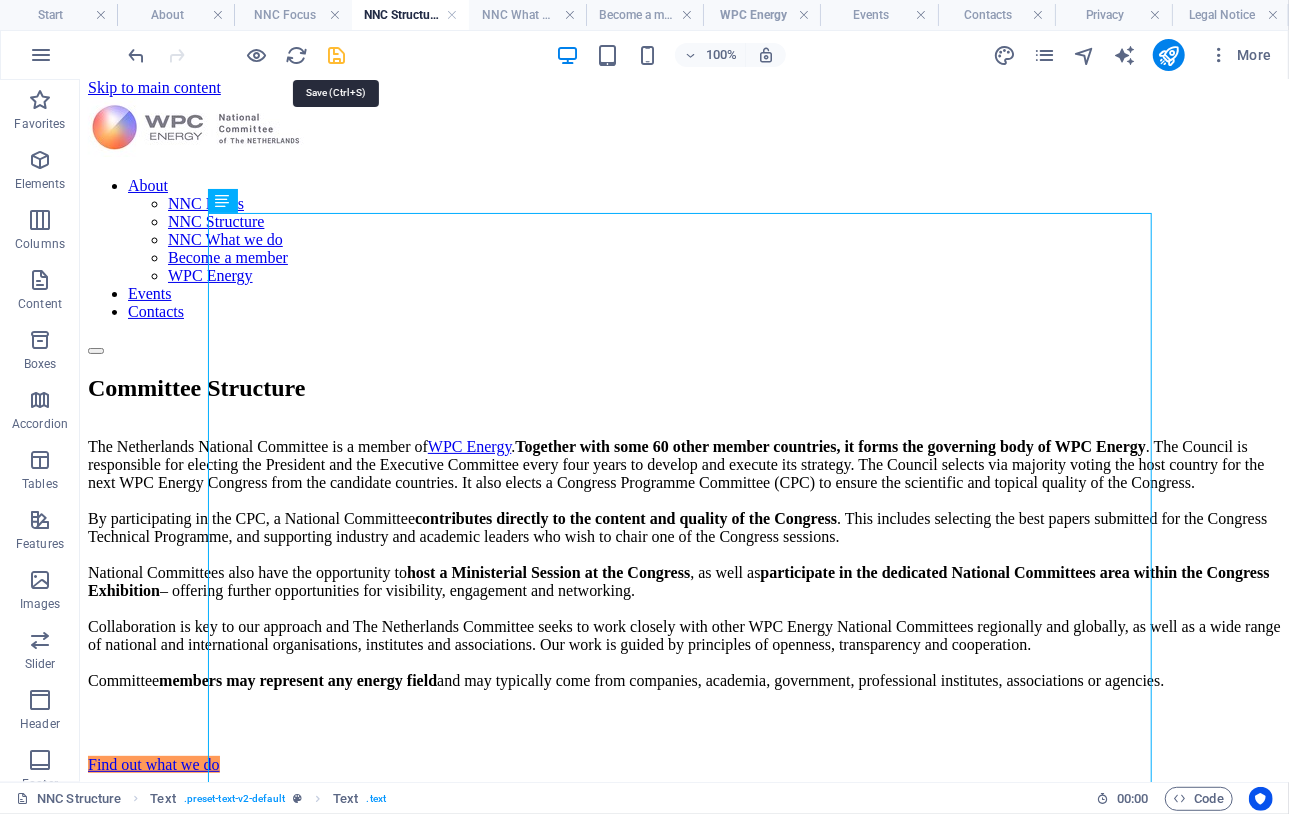 click at bounding box center [337, 55] 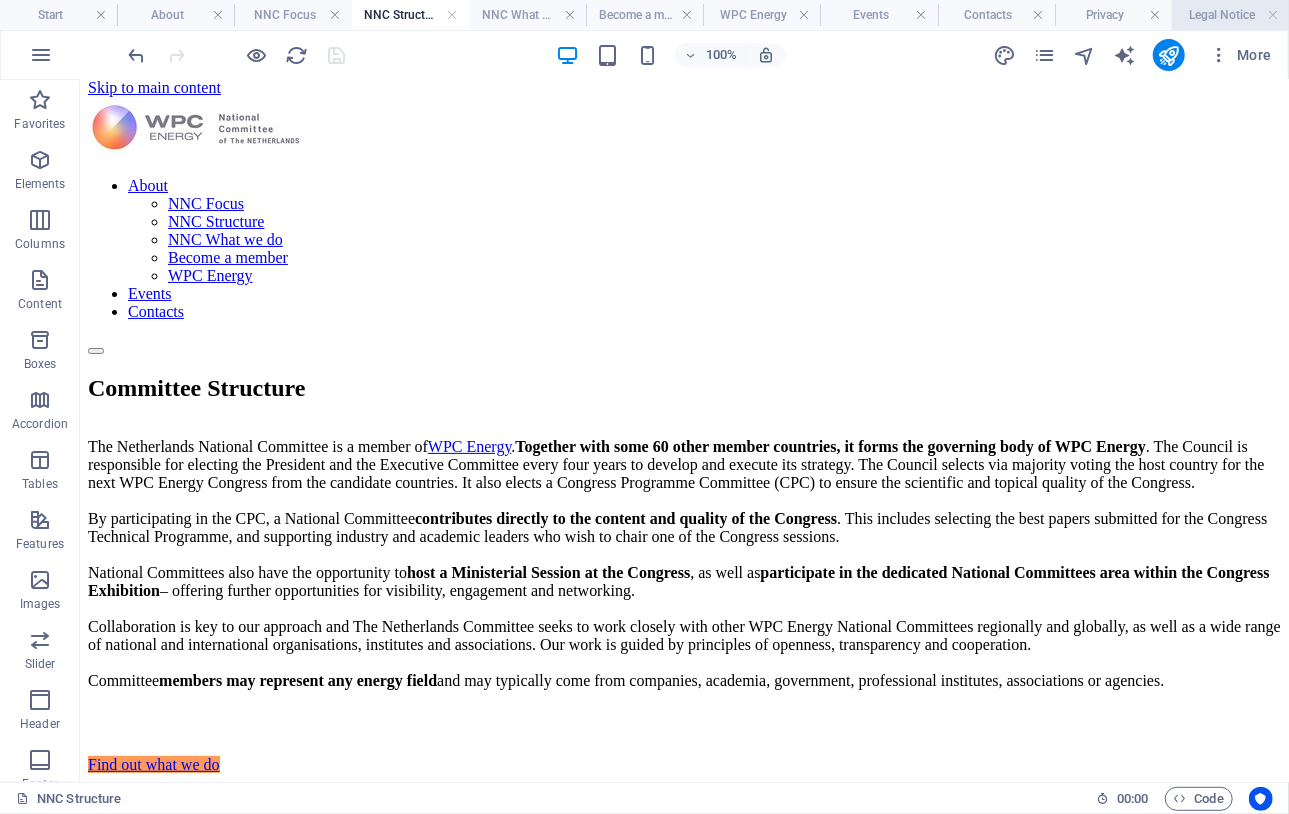 click on "Legal Notice" at bounding box center (1230, 15) 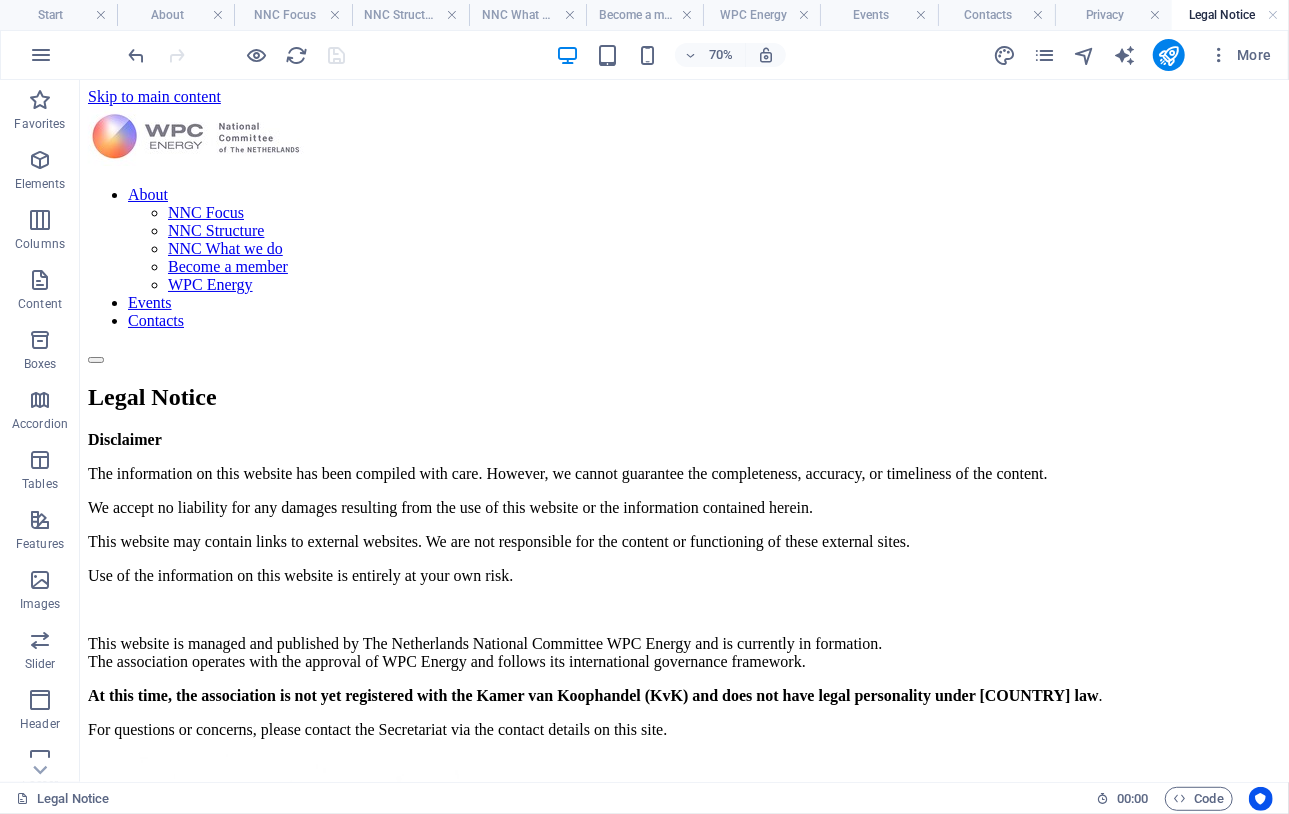 scroll, scrollTop: 0, scrollLeft: 0, axis: both 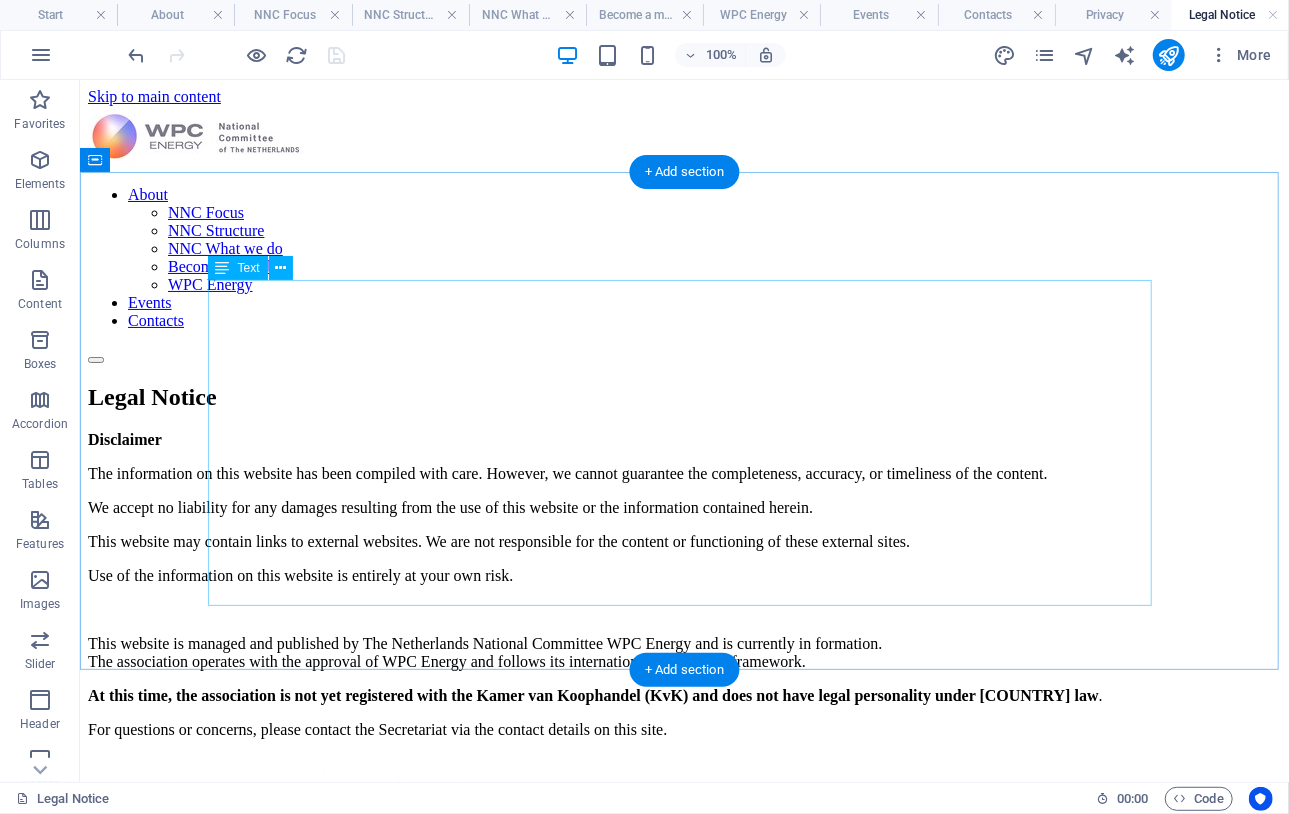 click on "Disclaimer The information on this website has been compiled with care. However, we cannot guarantee the completeness, accuracy, or timeliness of the content. We accept no liability for any damages resulting from the use of this website or the information contained herein. This website may contain links to external websites. We are not responsible for the content or functioning of these external sites. Use of the information on this website is entirely at your own risk. This website is managed and published by The Netherlands National Committee WPC Energy and is currently in formation. The association operates with the approval of WPC Energy and follows its international governance framework. At this time, the association is not yet registered with the Kamer van Koophandel (KvK) and does not have legal personality under [COUNTRY] law . For questions or concerns, please contact the Secretariat via the contact details on this site." at bounding box center [683, 584] 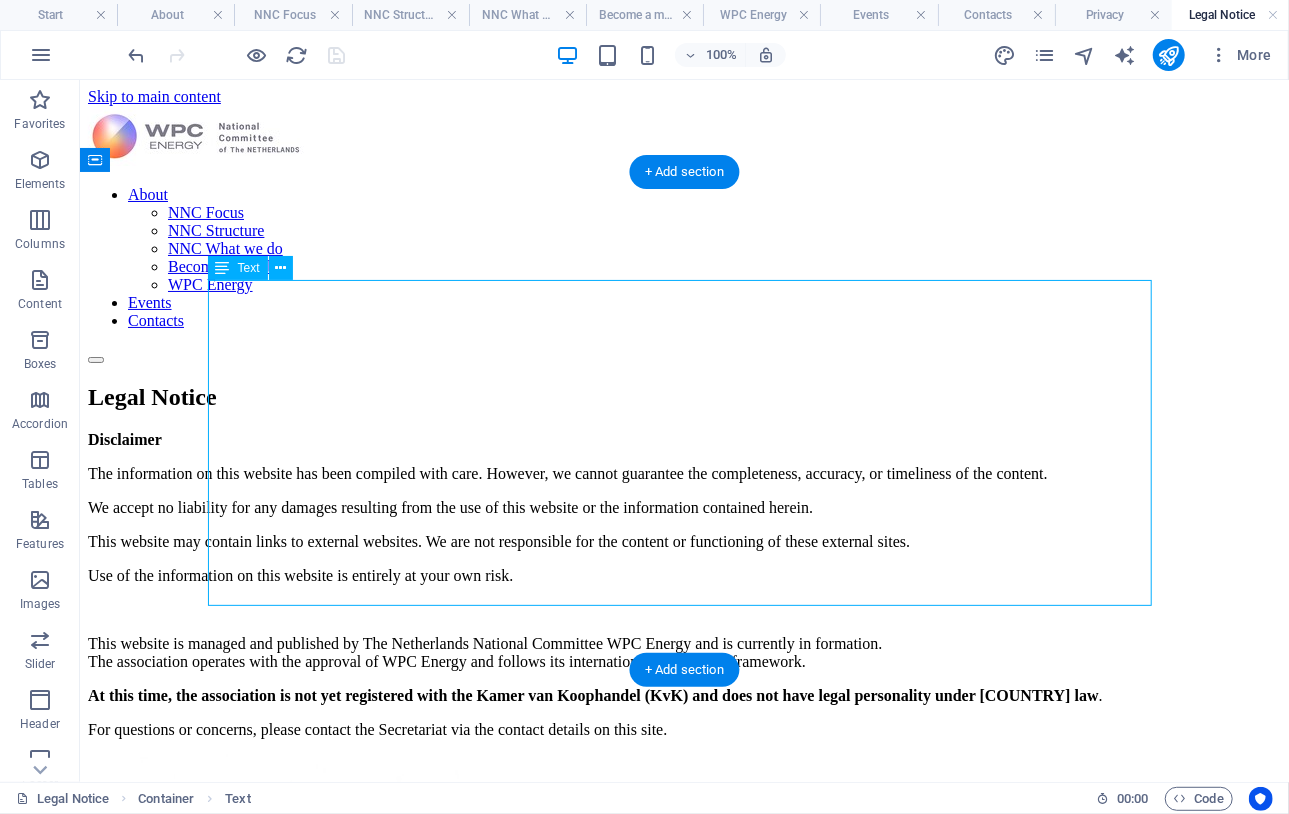 click on "Disclaimer The information on this website has been compiled with care. However, we cannot guarantee the completeness, accuracy, or timeliness of the content. We accept no liability for any damages resulting from the use of this website or the information contained herein. This website may contain links to external websites. We are not responsible for the content or functioning of these external sites. Use of the information on this website is entirely at your own risk. This website is managed and published by The Netherlands National Committee WPC Energy and is currently in formation. The association operates with the approval of WPC Energy and follows its international governance framework. At this time, the association is not yet registered with the Kamer van Koophandel (KvK) and does not have legal personality under [COUNTRY] law . For questions or concerns, please contact the Secretariat via the contact details on this site." at bounding box center (683, 584) 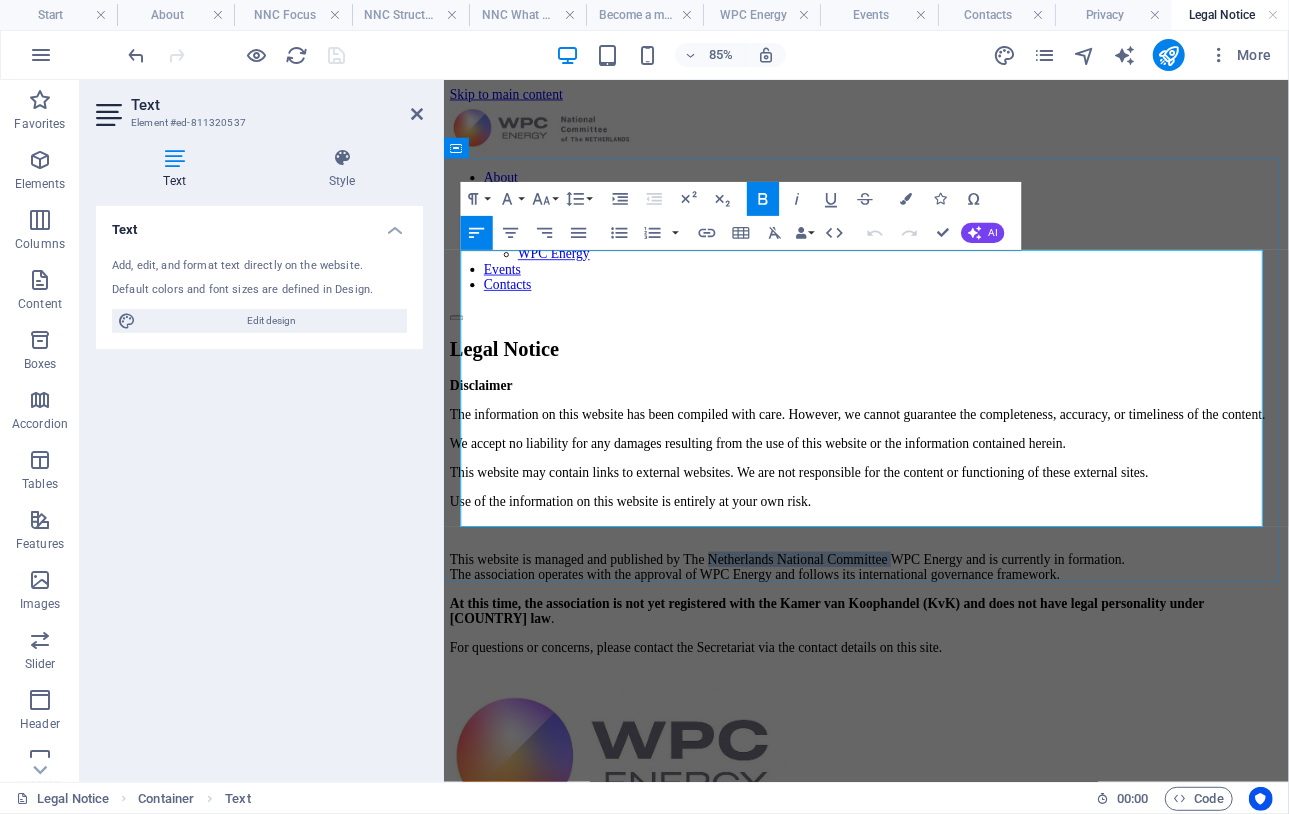 drag, startPoint x: 809, startPoint y: 482, endPoint x: 1051, endPoint y: 483, distance: 242.00206 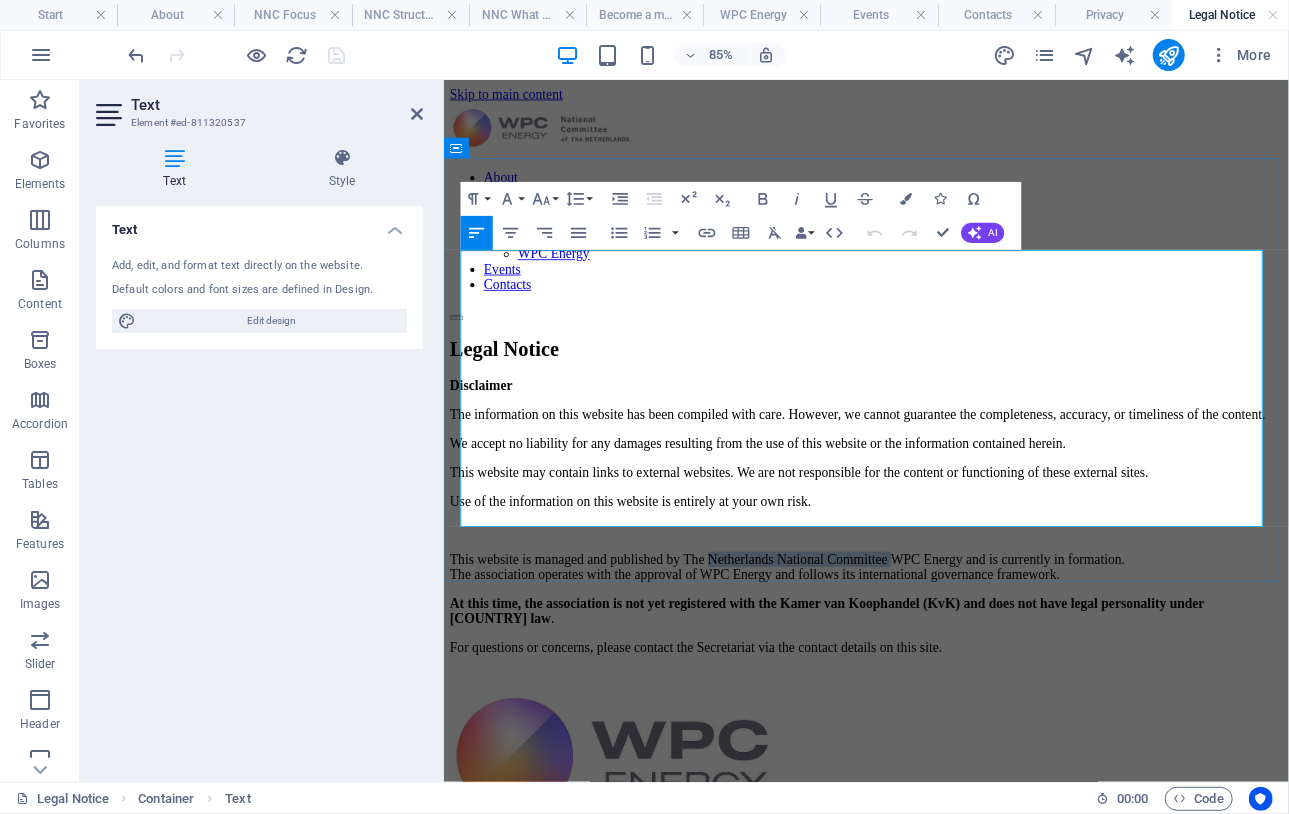 type 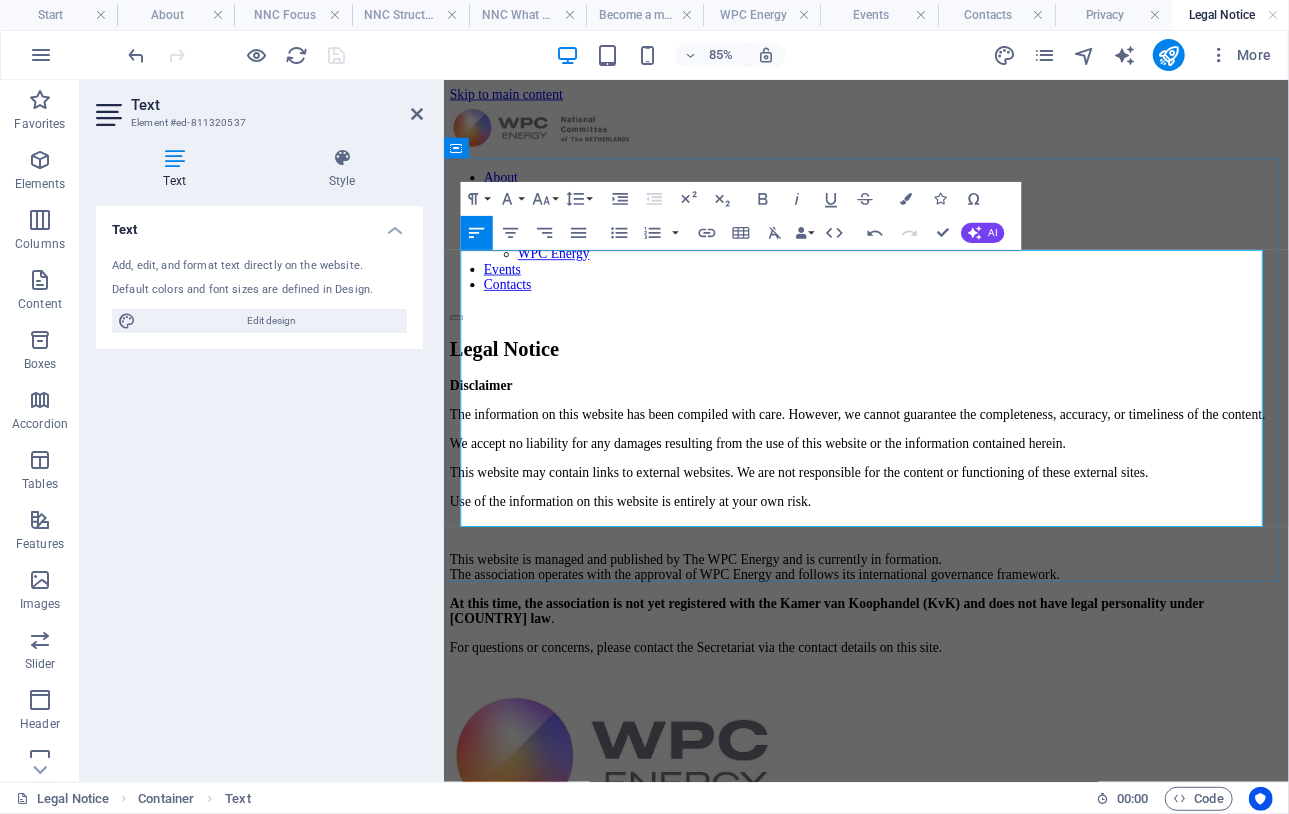 click on "This website is managed and published by The WPC Energy and is currently in formation. The association operates with the approval of WPC Energy and follows its international governance framework." at bounding box center (940, 652) 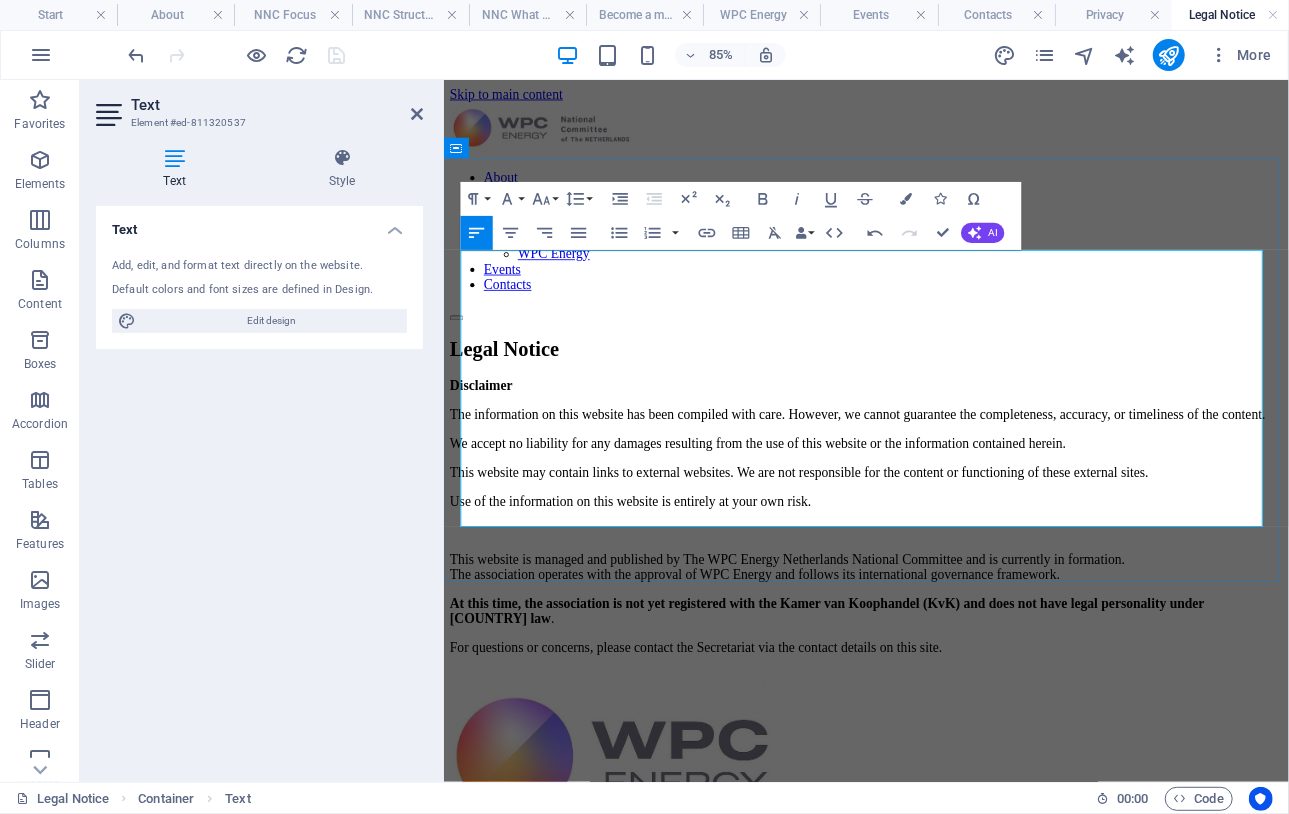 click on "This website is managed and published by The WPC Energy Netherlands National Committee and is currently in formation. The association operates with the approval of WPC Energy and follows its international governance framework." at bounding box center (940, 652) 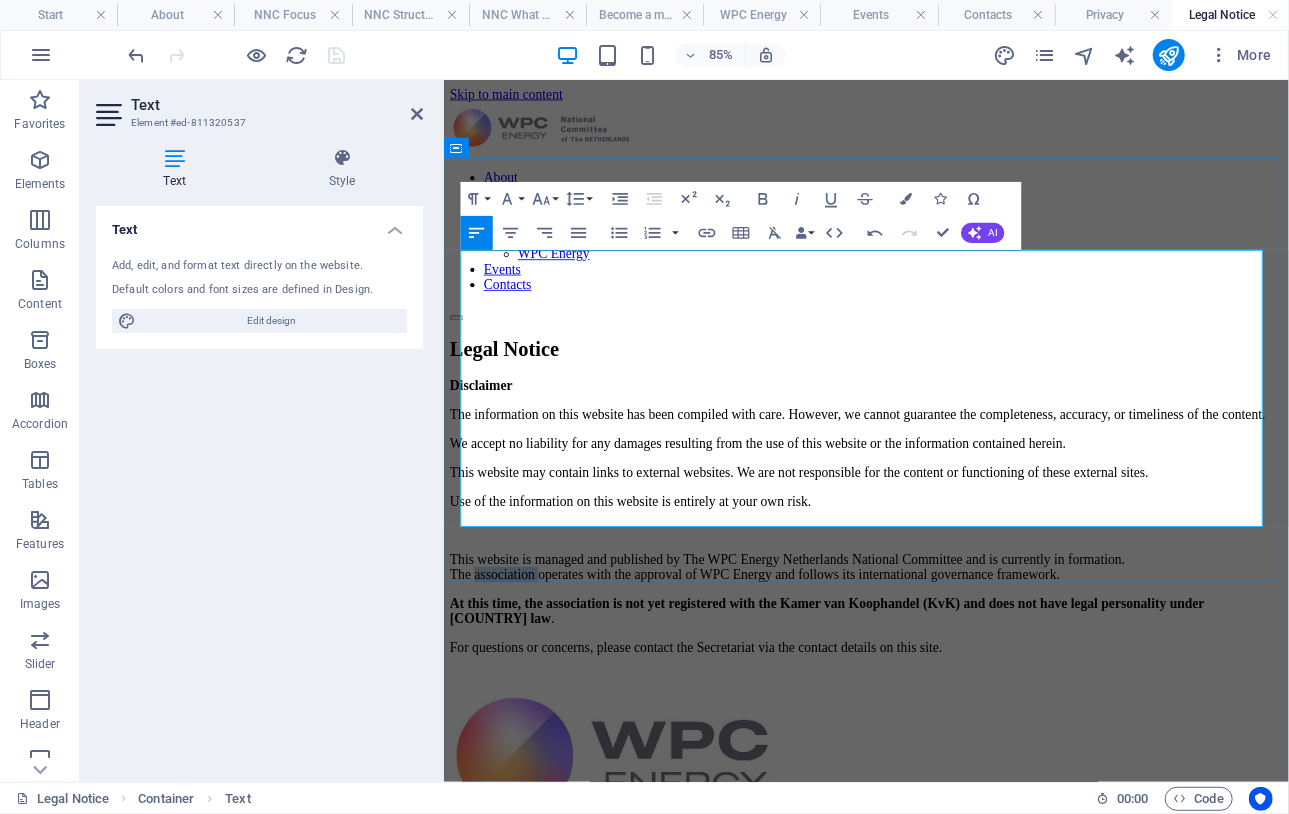 click on "This website is managed and published by The WPC Energy Netherlands National Committee and is currently in formation. The association operates with the approval of WPC Energy and follows its international governance framework." at bounding box center [940, 652] 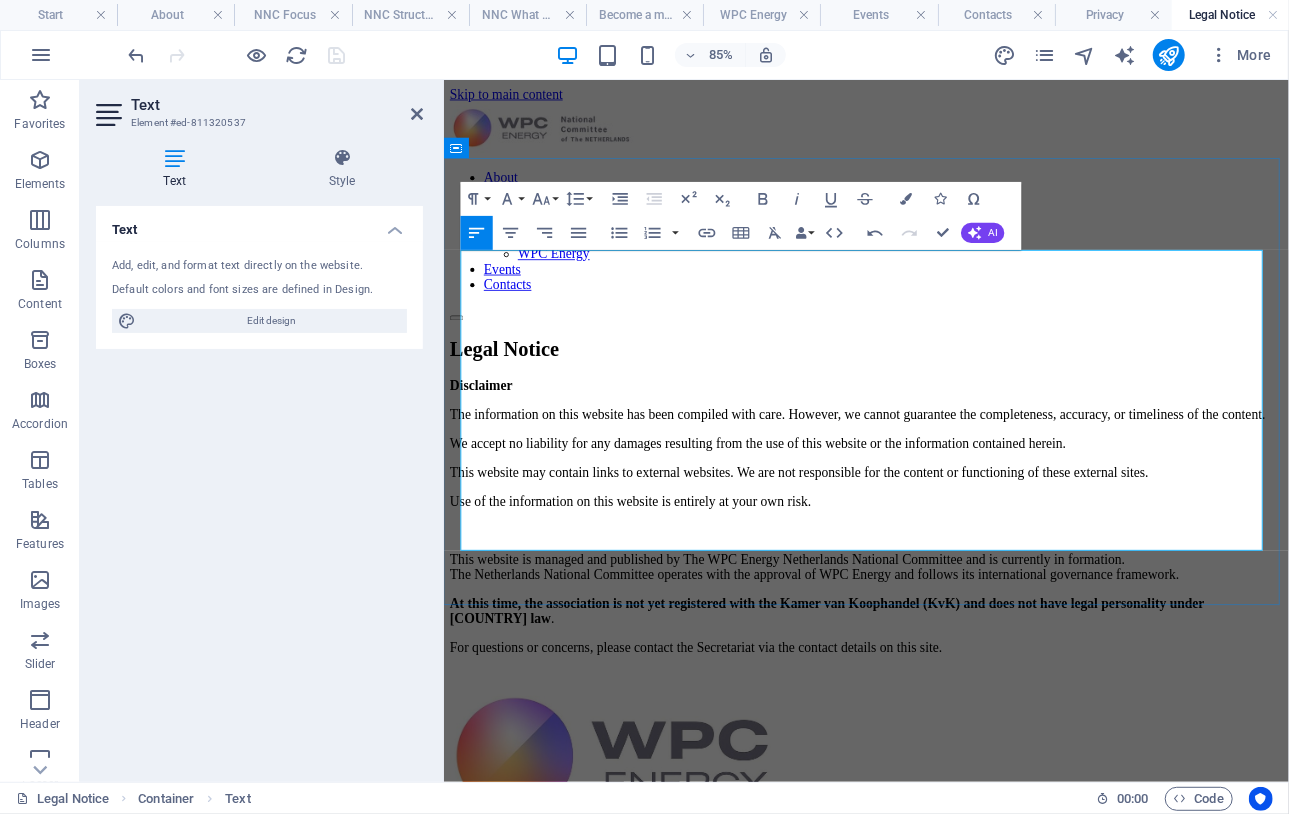 click on "At this time, the association is not yet registered with the Kamer van Koophandel (KvK) and does not have legal personality under [COUNTRY] law" at bounding box center (895, 703) 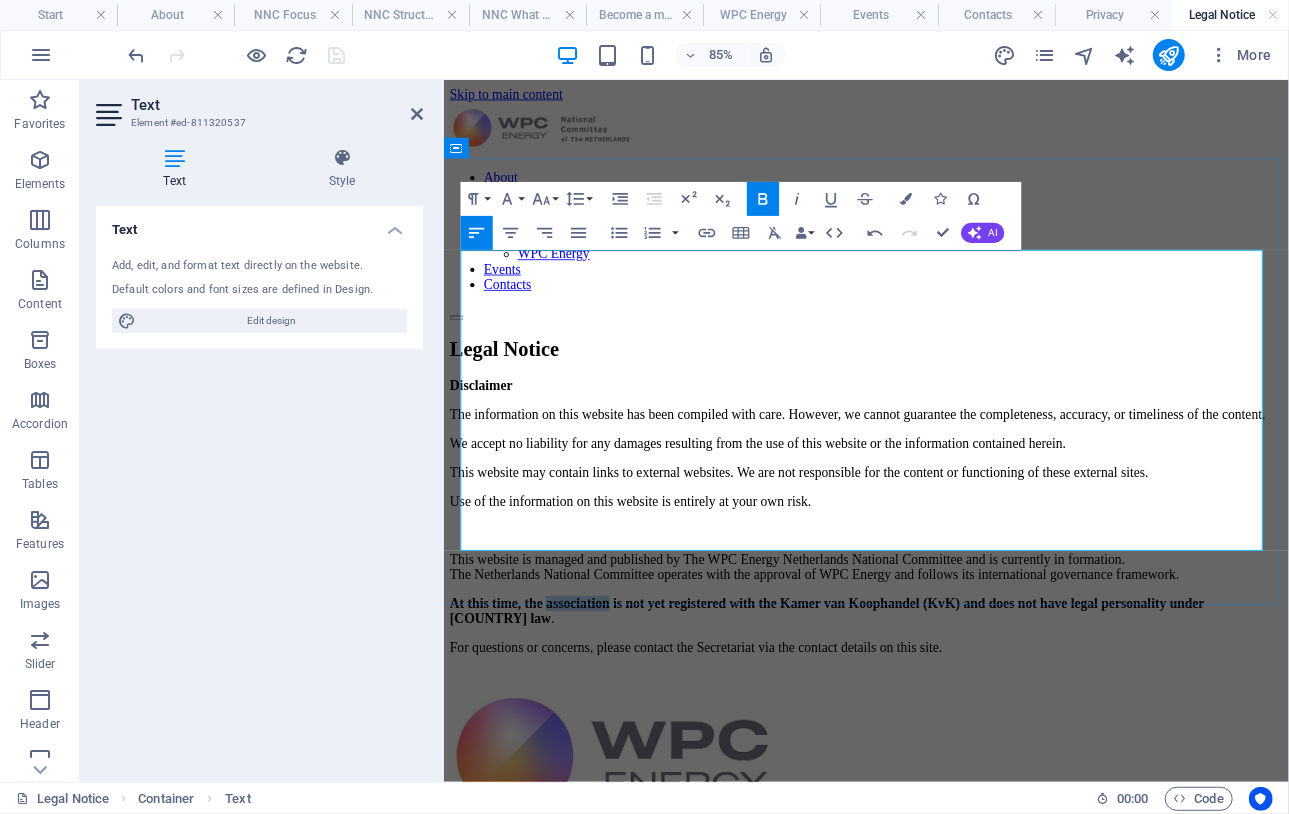 click on "At this time, the association is not yet registered with the Kamer van Koophandel (KvK) and does not have legal personality under [COUNTRY] law" at bounding box center [895, 703] 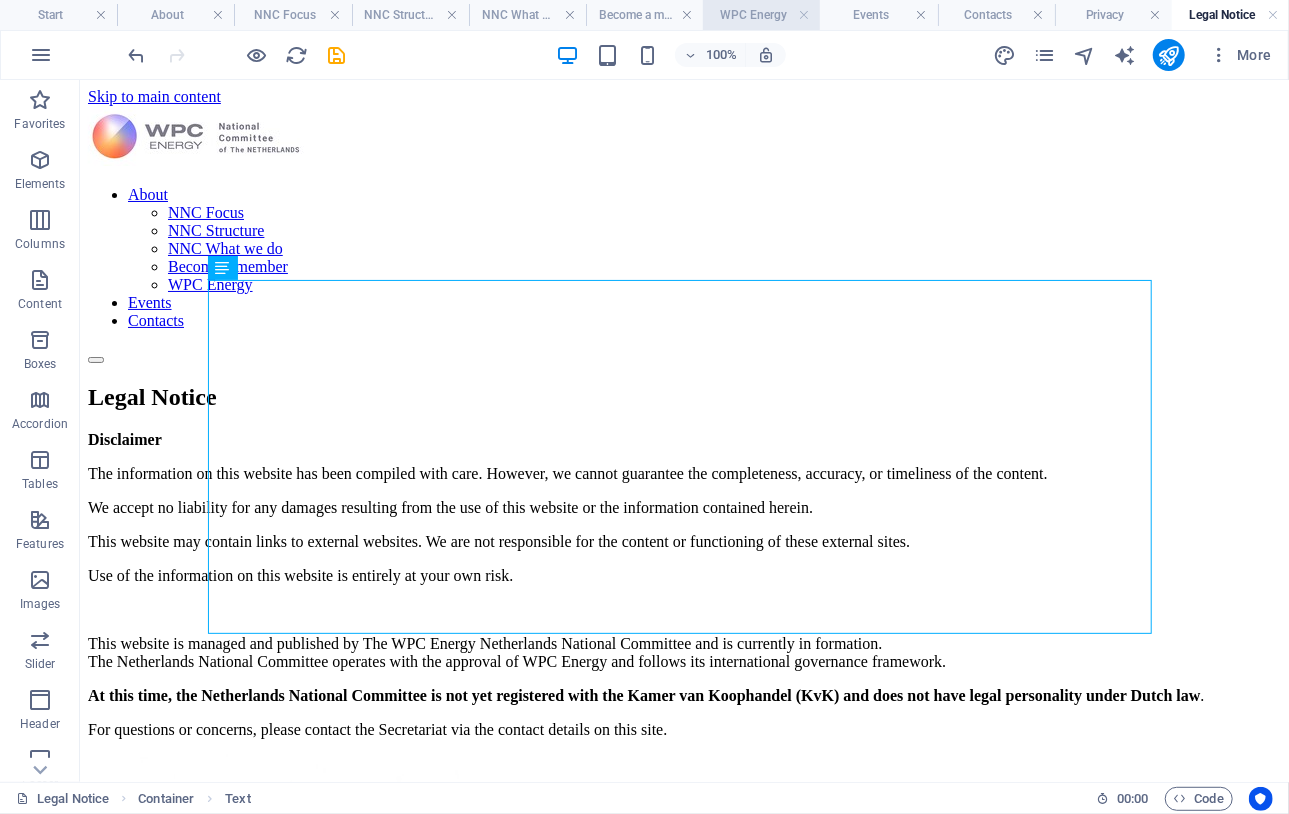 click on "WPC Energy" at bounding box center [761, 15] 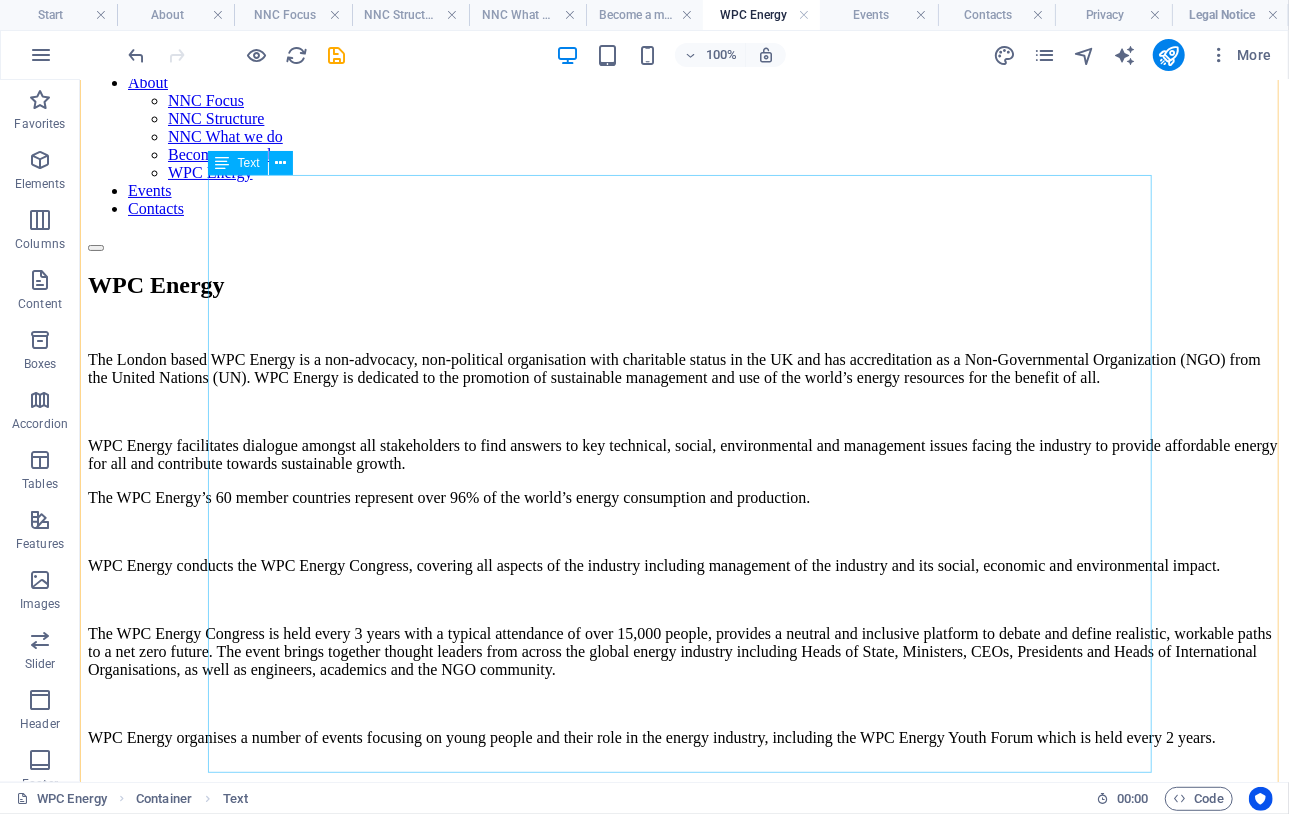 scroll, scrollTop: 133, scrollLeft: 0, axis: vertical 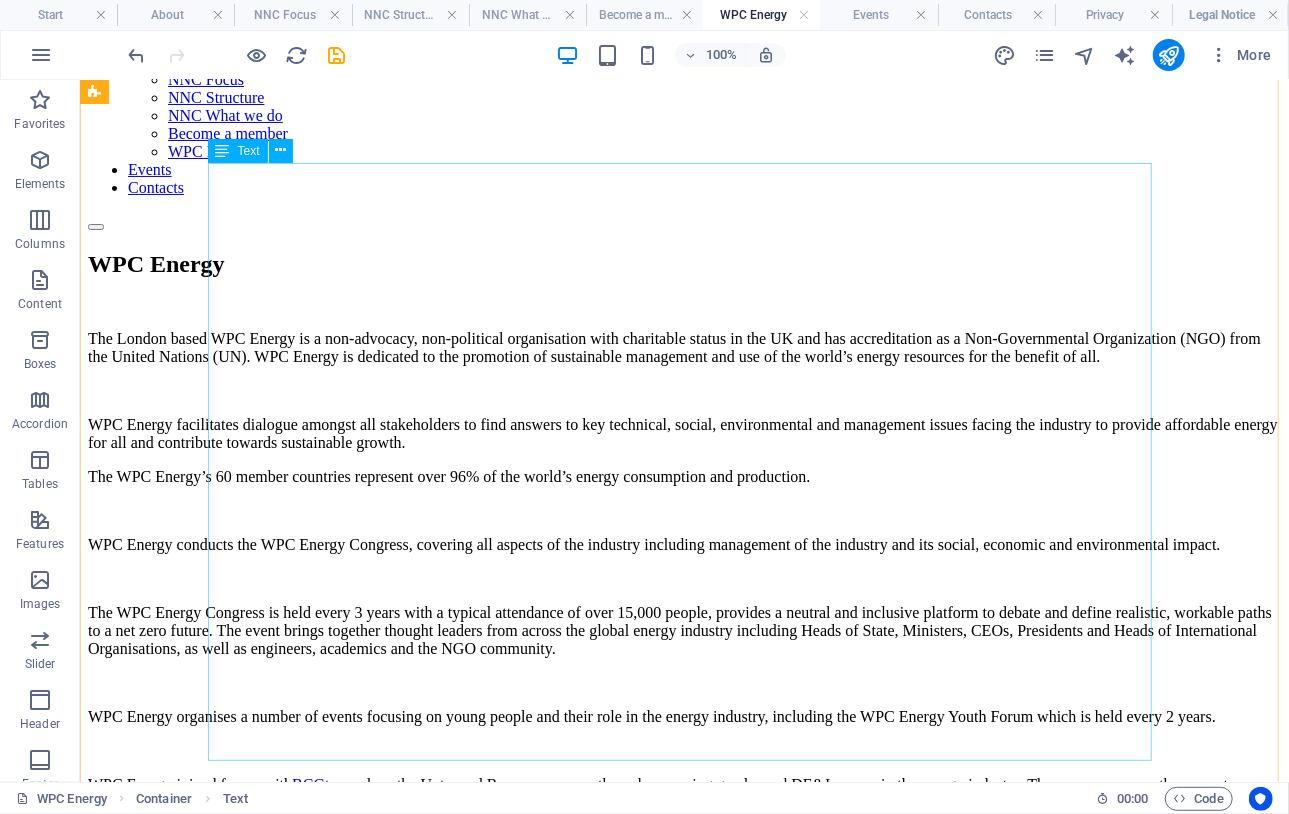 click on "The London based WPC Energy is a non-advocacy, non-political organisation with charitable status in the [COUNTRY] and has accreditation as a Non-Governmental Organization (NGO) from the United Nations (UN). WPC Energy is dedicated to the promotion of sustainable management and use of the world’s energy resources for the benefit of all. WPC Energy facilitates dialogue amongst all stakeholders to find answers to key technical, social, environmental and management issues facing the industry to provide affordable energy for all and contribute towards sustainable growth. The WPC Energy’s 60 member countries represent over 96% of the world’s energy consumption and production. WPC Energy conducts the WPC Energy Congress, covering all aspects of the industry including management of the industry and its social, economic and environmental impact. WPC Energy organises a number of events focusing on young people and their role in the energy industry, including the WPC Energy Youth Forum which is held every 2 years. BCG" at bounding box center [683, 579] 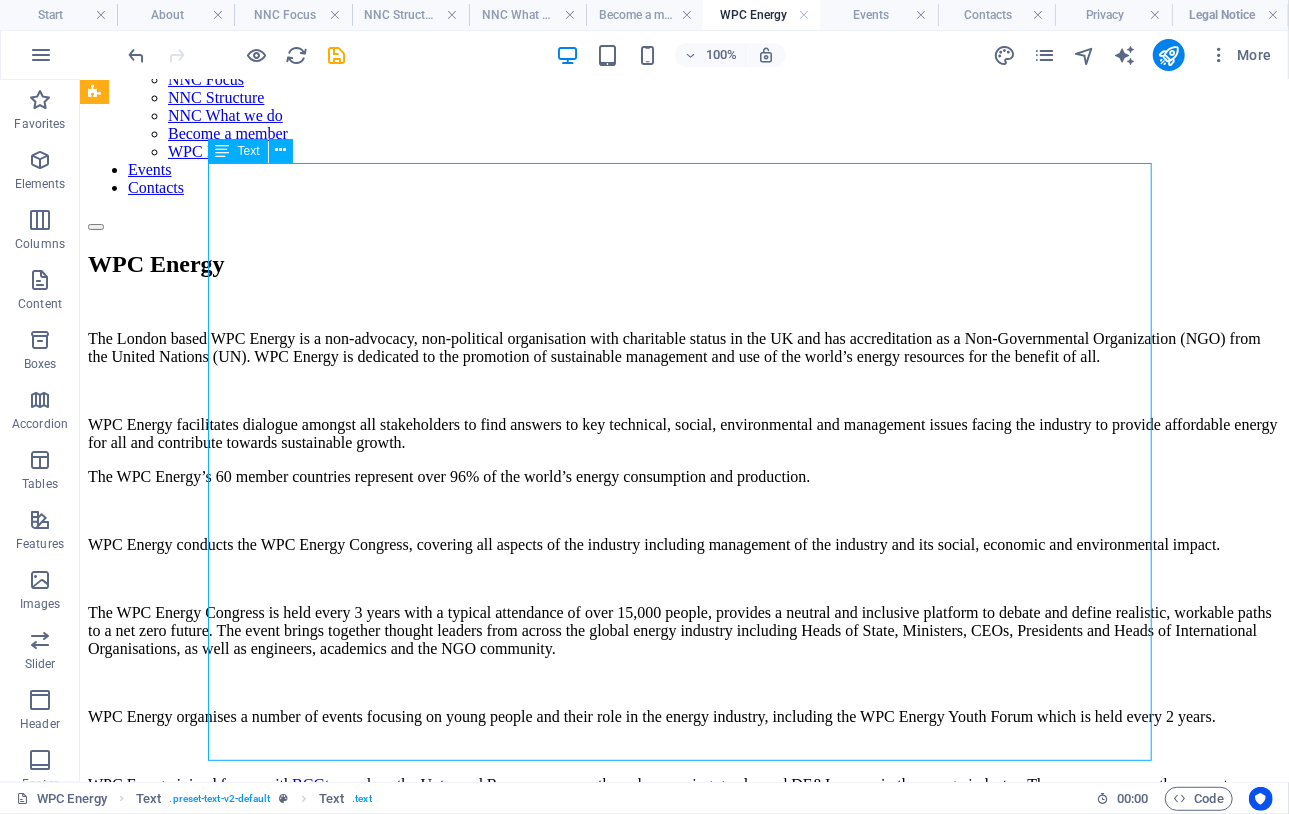 click on "The London based WPC Energy is a non-advocacy, non-political organisation with charitable status in the [COUNTRY] and has accreditation as a Non-Governmental Organization (NGO) from the United Nations (UN). WPC Energy is dedicated to the promotion of sustainable management and use of the world’s energy resources for the benefit of all. WPC Energy facilitates dialogue amongst all stakeholders to find answers to key technical, social, environmental and management issues facing the industry to provide affordable energy for all and contribute towards sustainable growth. The WPC Energy’s 60 member countries represent over 96% of the world’s energy consumption and production. WPC Energy conducts the WPC Energy Congress, covering all aspects of the industry including management of the industry and its social, economic and environmental impact. WPC Energy organises a number of events focusing on young people and their role in the energy industry, including the WPC Energy Youth Forum which is held every 2 years. BCG" at bounding box center (683, 579) 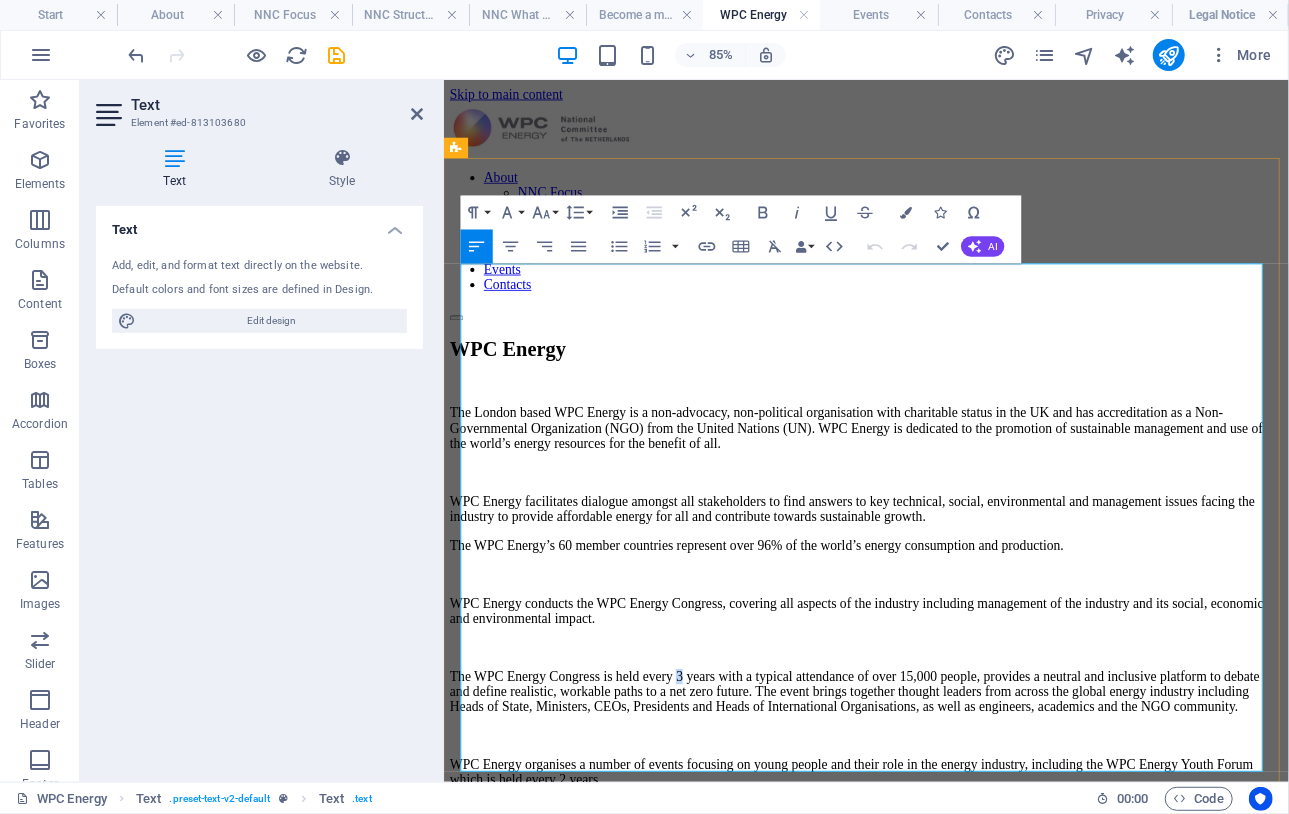 click on "The WPC Energy Congress is held every 3 years with a typical attendance of over 15,000 people, provides a neutral and inclusive platform to debate and define realistic, workable paths to a net zero future. The event brings together thought leaders from across the global energy industry including Heads of State, Ministers, CEOs, Presidents and Heads of International Organisations, as well as engineers, academics and the NGO community." at bounding box center (940, 799) 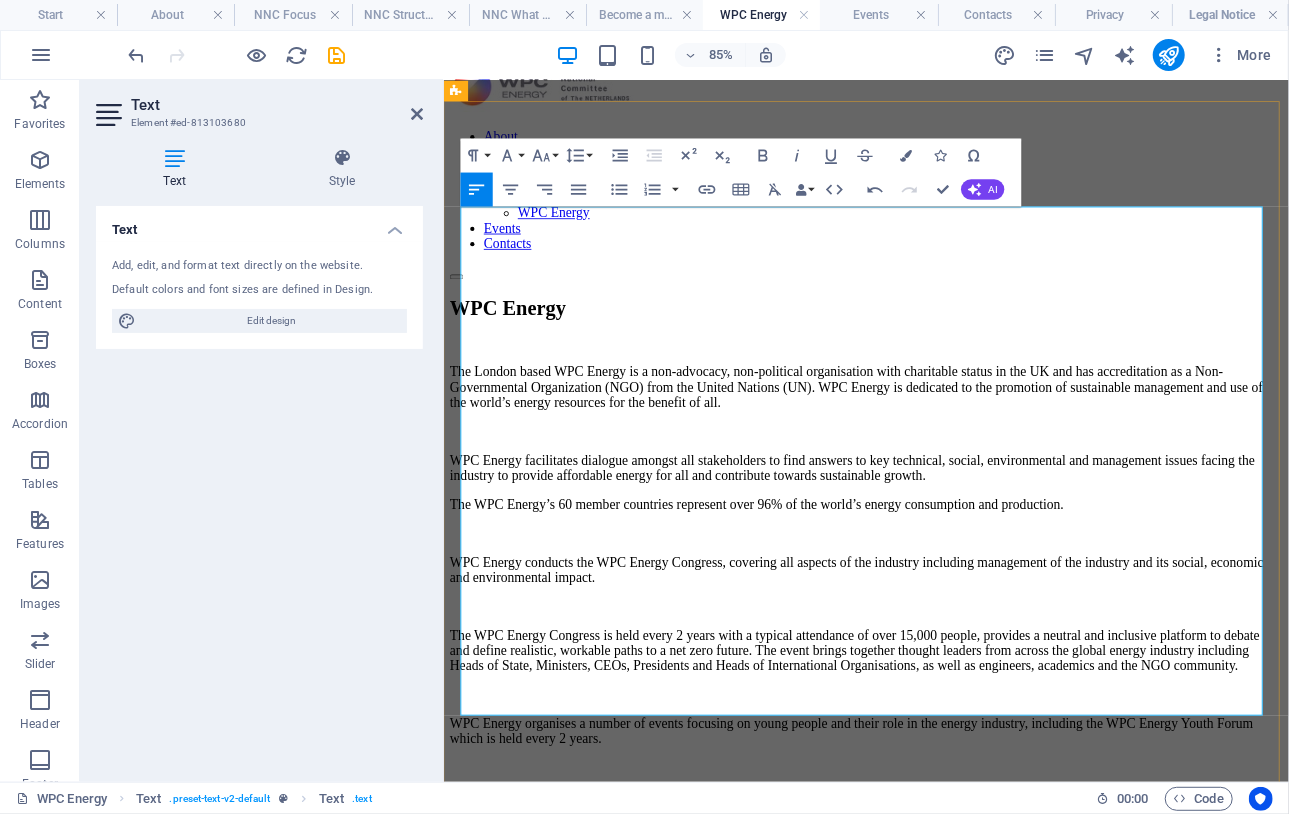 scroll, scrollTop: 66, scrollLeft: 0, axis: vertical 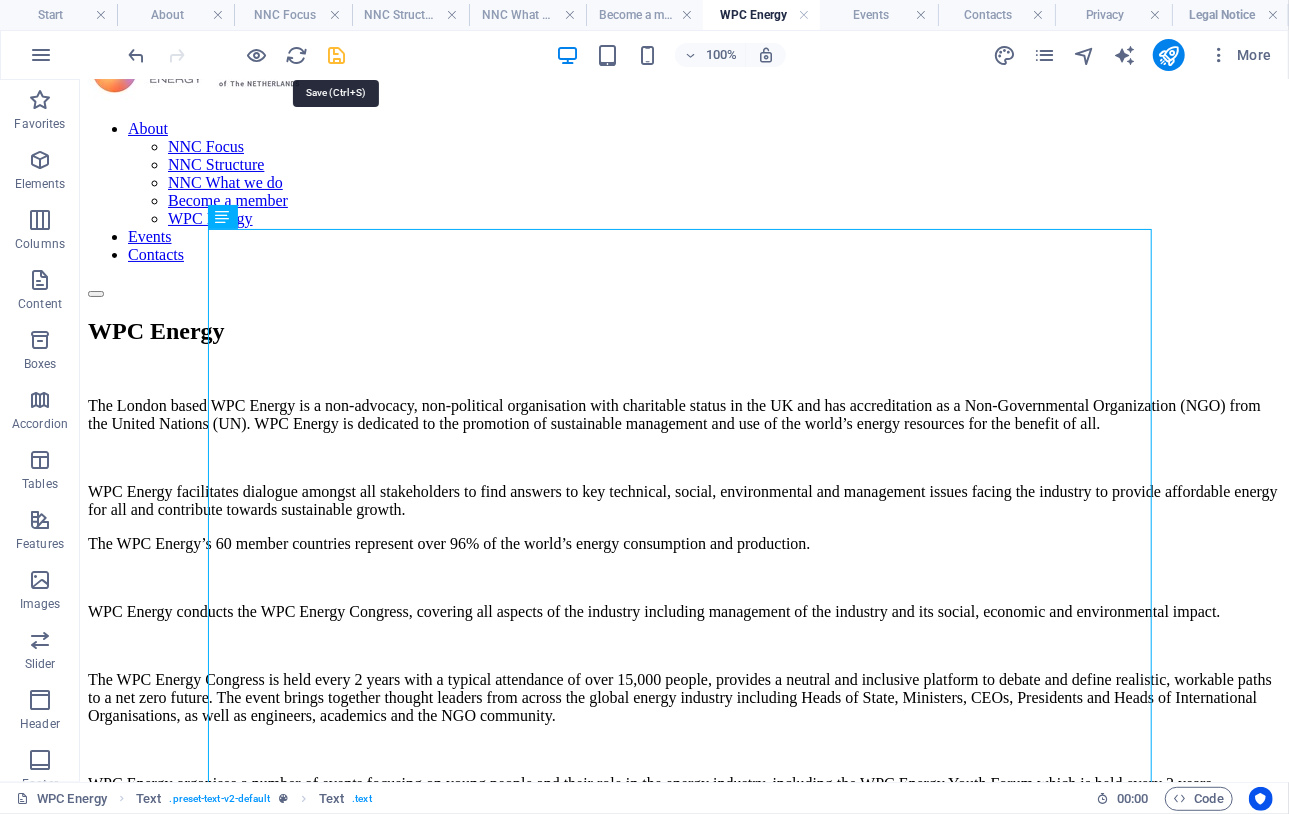 click at bounding box center (337, 55) 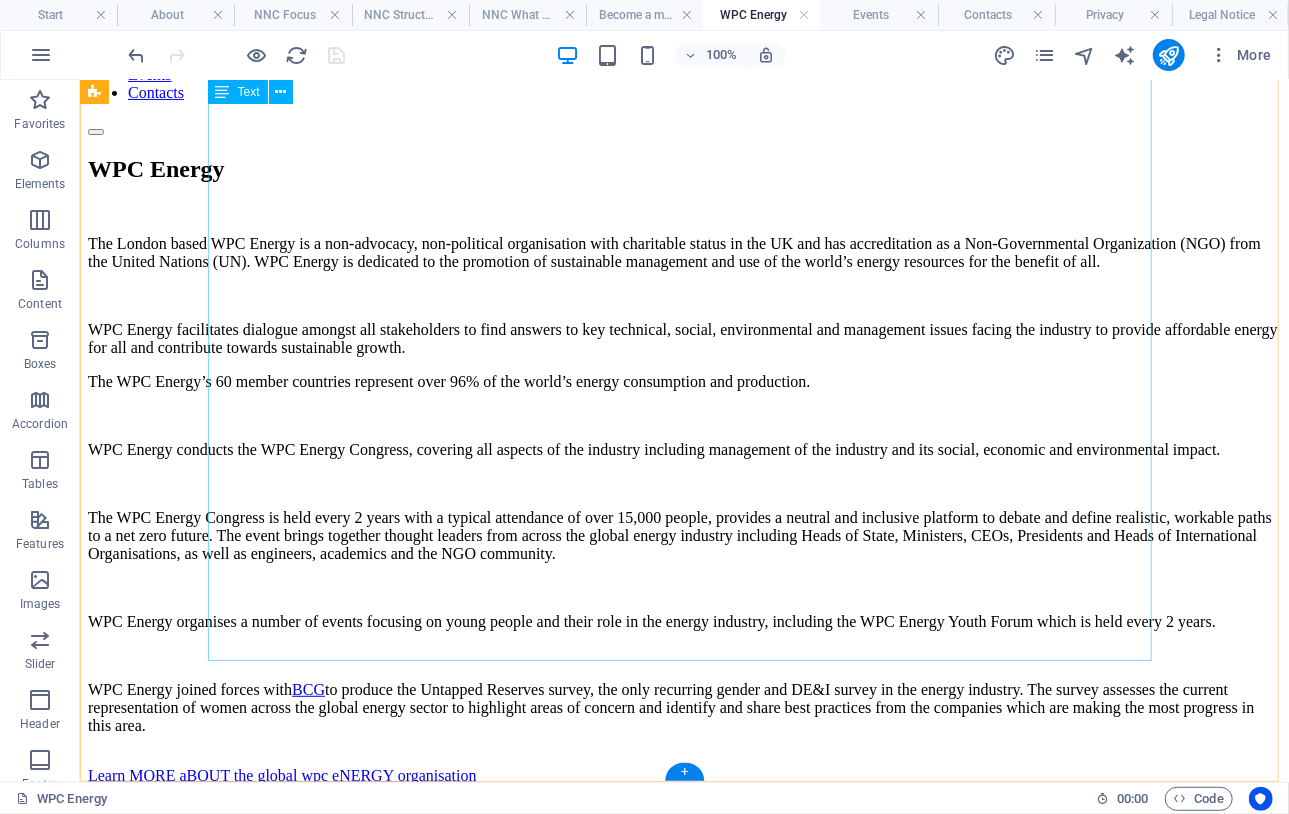 scroll, scrollTop: 233, scrollLeft: 0, axis: vertical 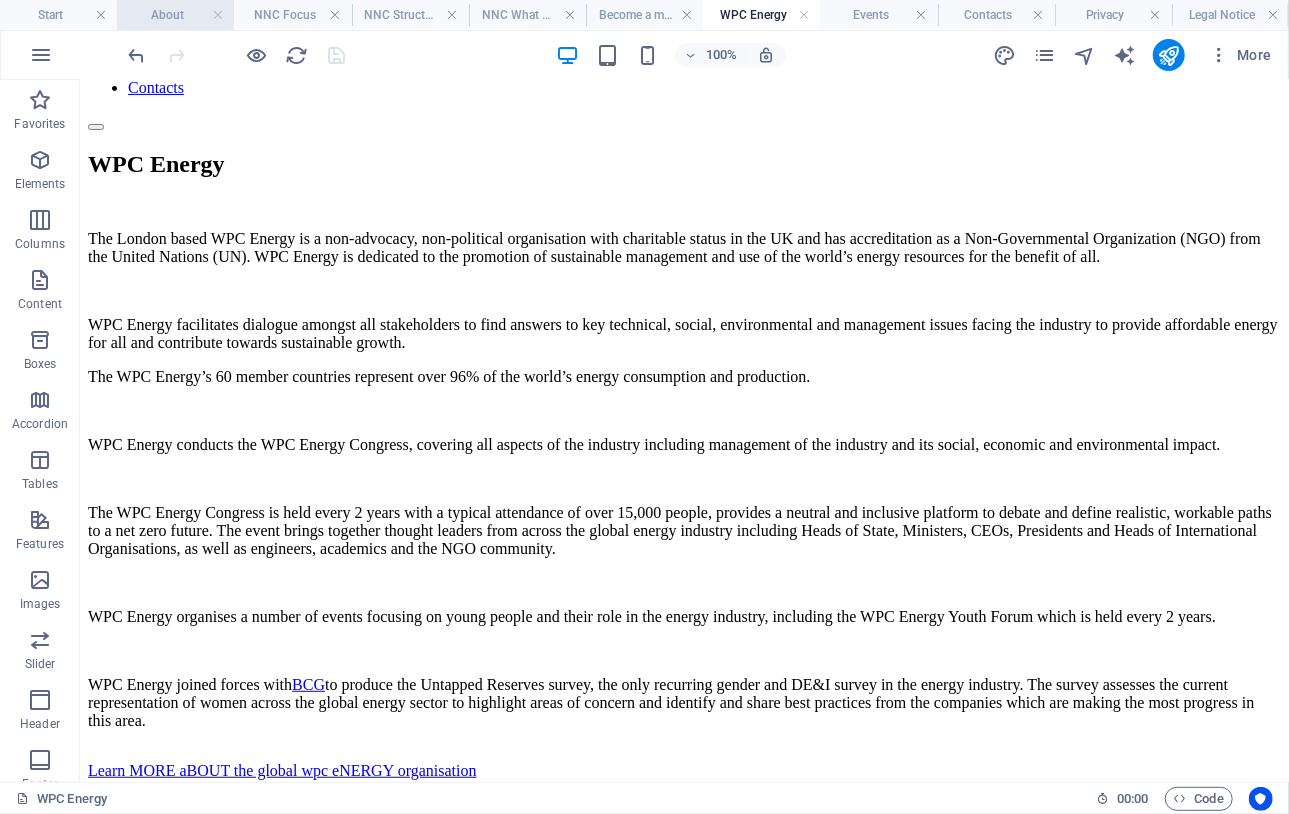 click on "About" at bounding box center [175, 15] 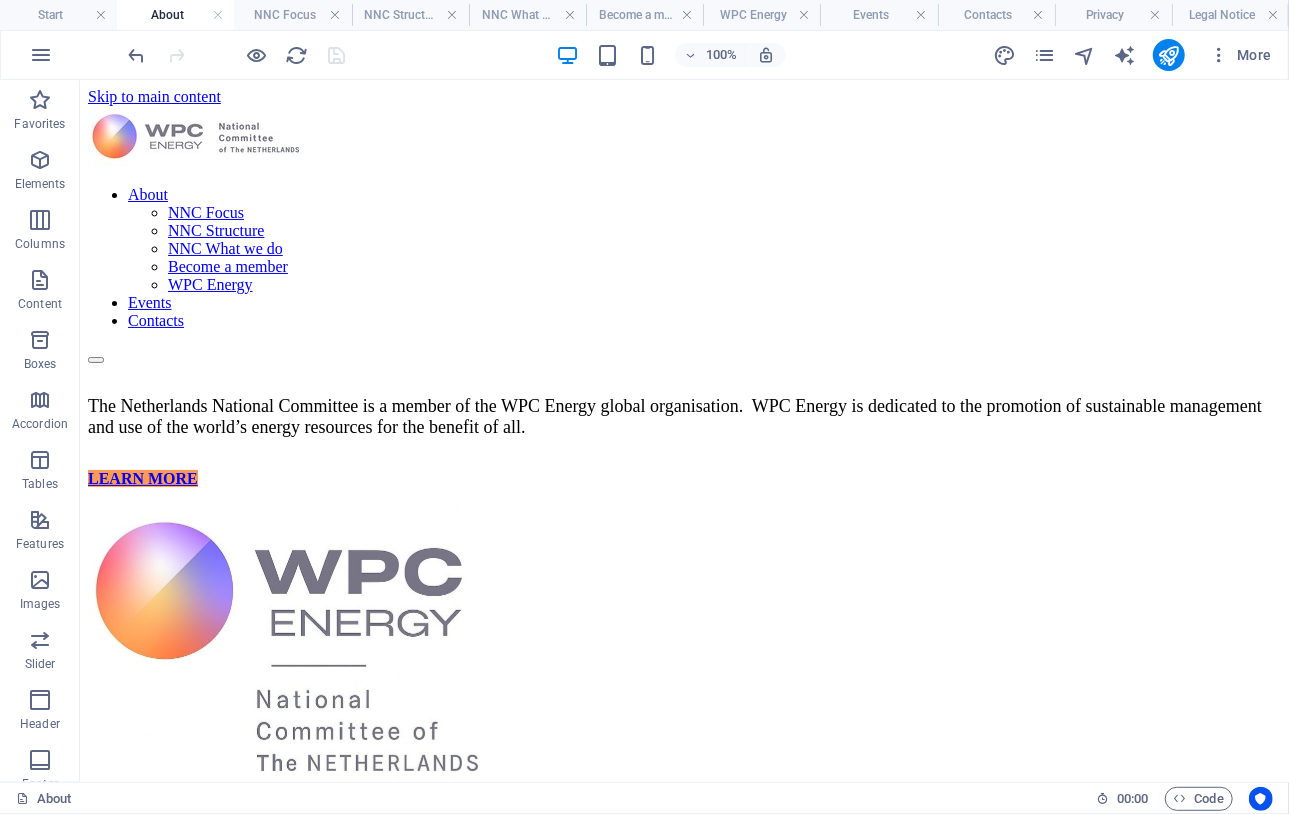 scroll, scrollTop: 0, scrollLeft: 0, axis: both 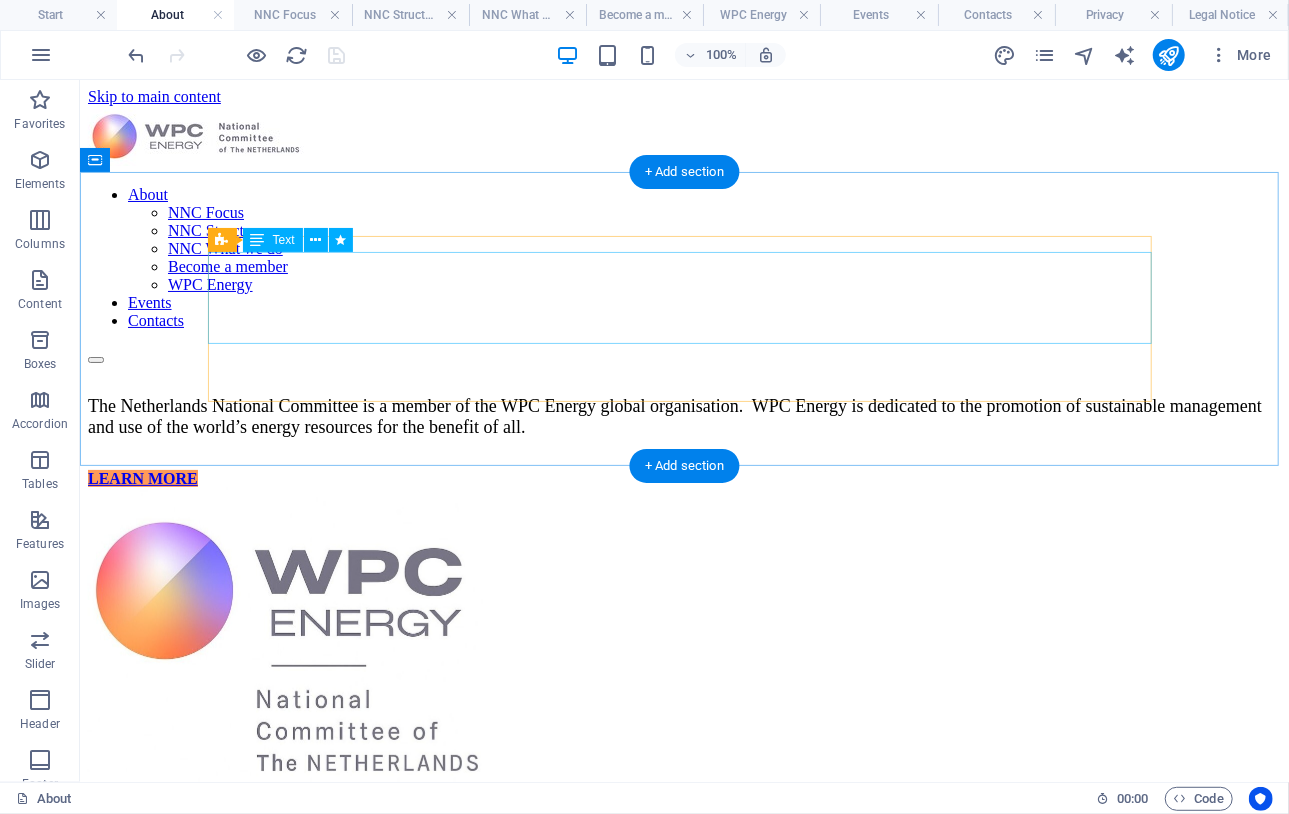 click on "The Netherlands National Committee is a member of the WPC Energy global organisation.  WPC Energy is dedicated to the promotion of sustainable management and use of the world’s energy resources for the benefit of all." at bounding box center [683, 416] 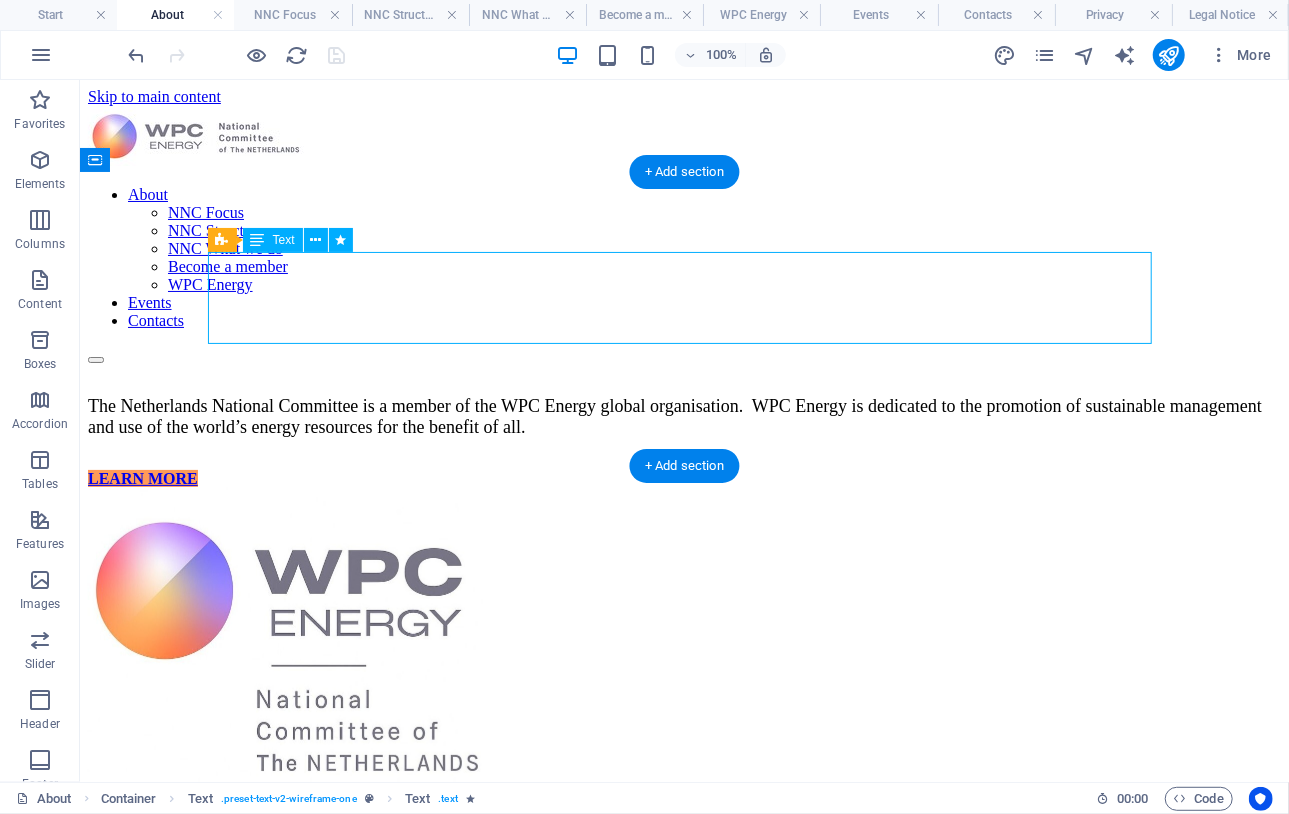 click on "The Netherlands National Committee is a member of the WPC Energy global organisation.  WPC Energy is dedicated to the promotion of sustainable management and use of the world’s energy resources for the benefit of all." at bounding box center [683, 416] 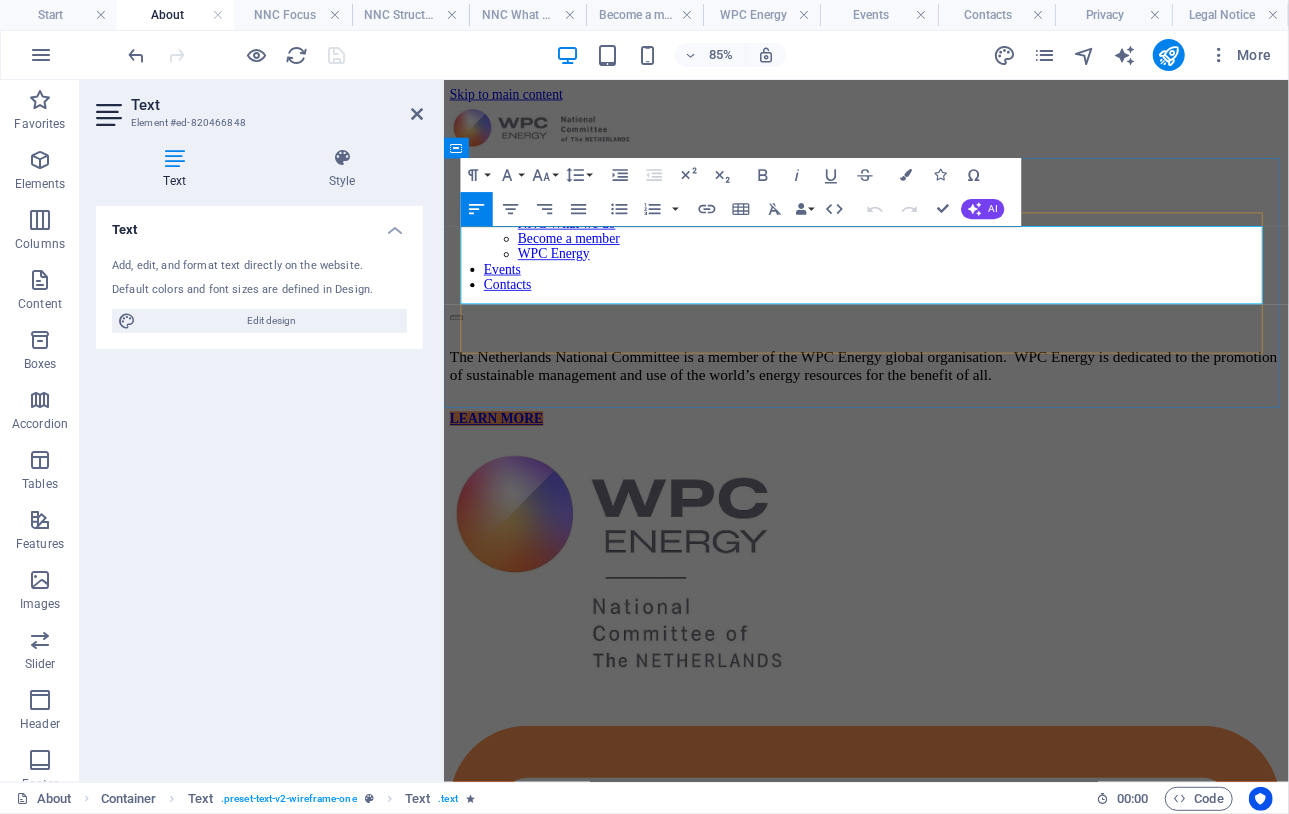 click on "The Netherlands National Committee is a member of the WPC Energy global organisation.  WPC Energy is dedicated to the promotion of sustainable management and use of the world’s energy resources for the benefit of all." at bounding box center (938, 415) 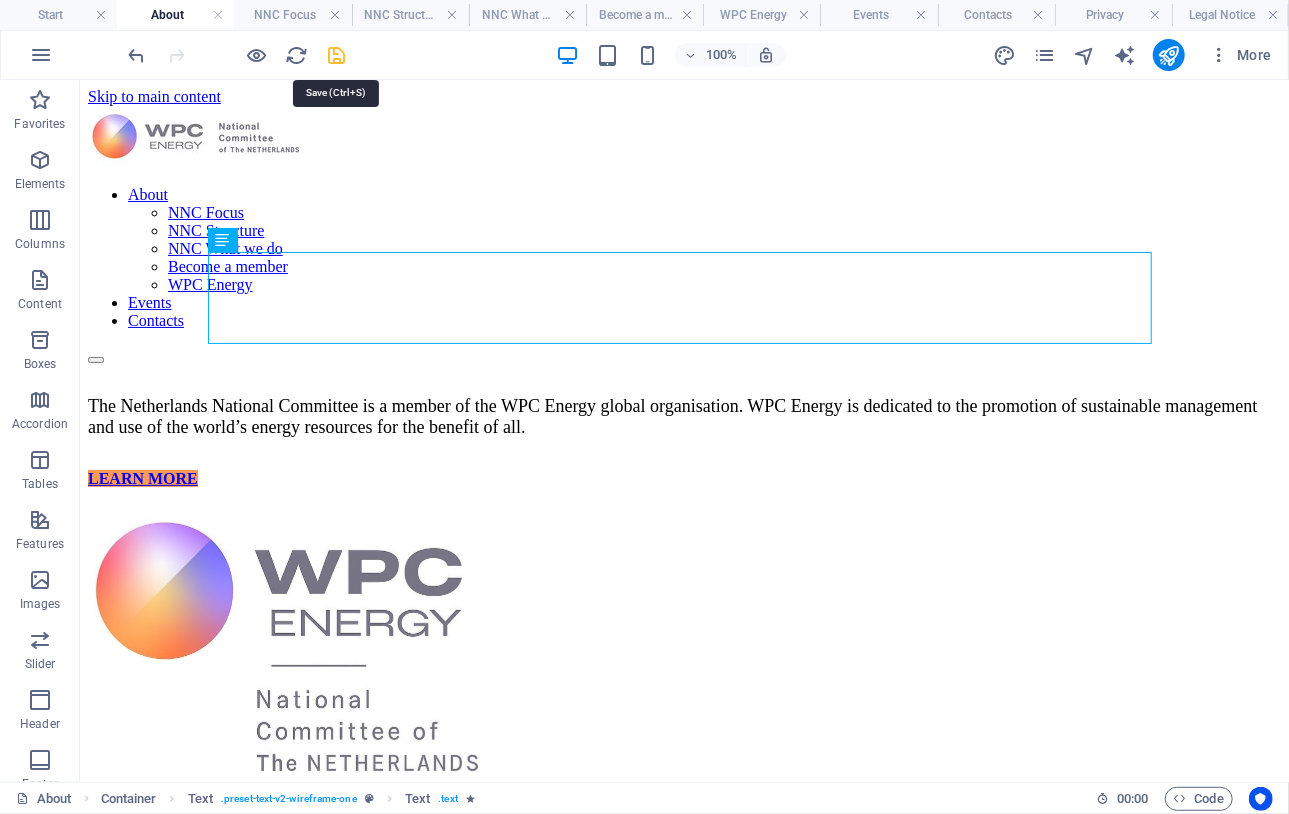 click at bounding box center [337, 55] 